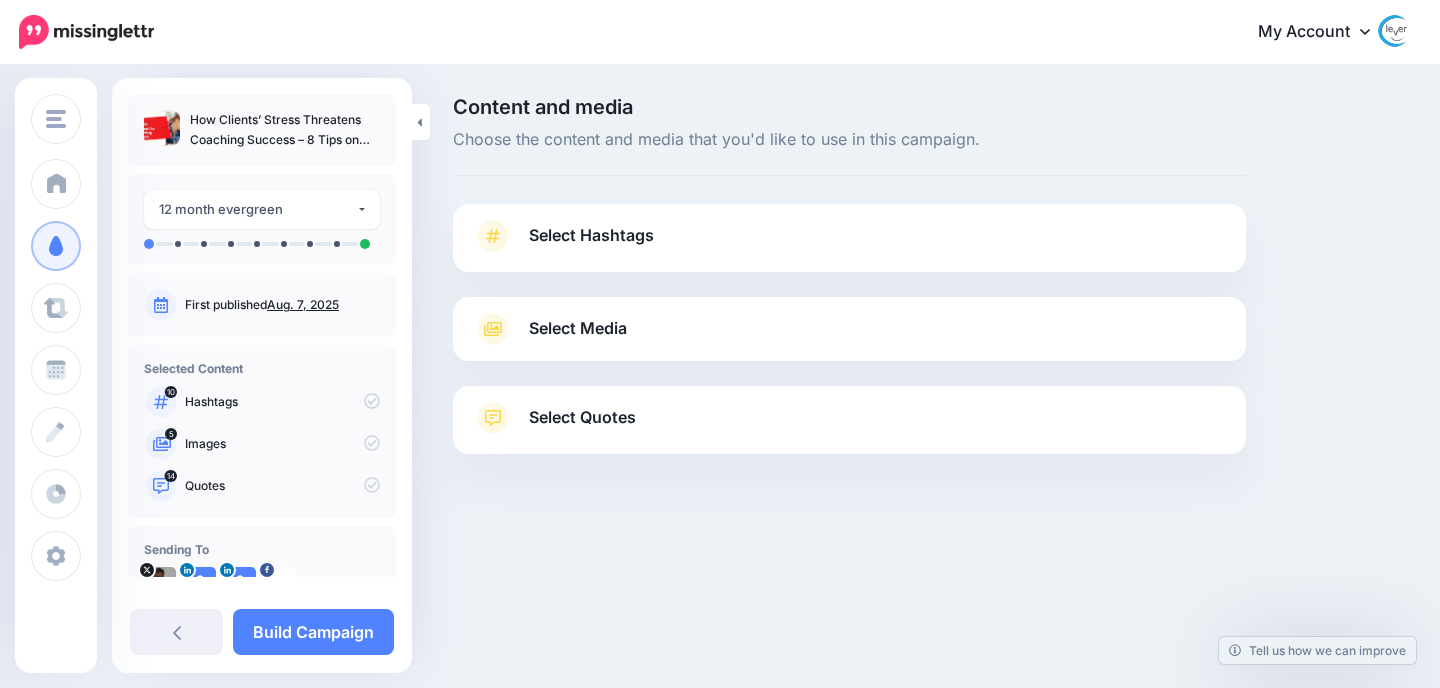 scroll, scrollTop: 0, scrollLeft: 0, axis: both 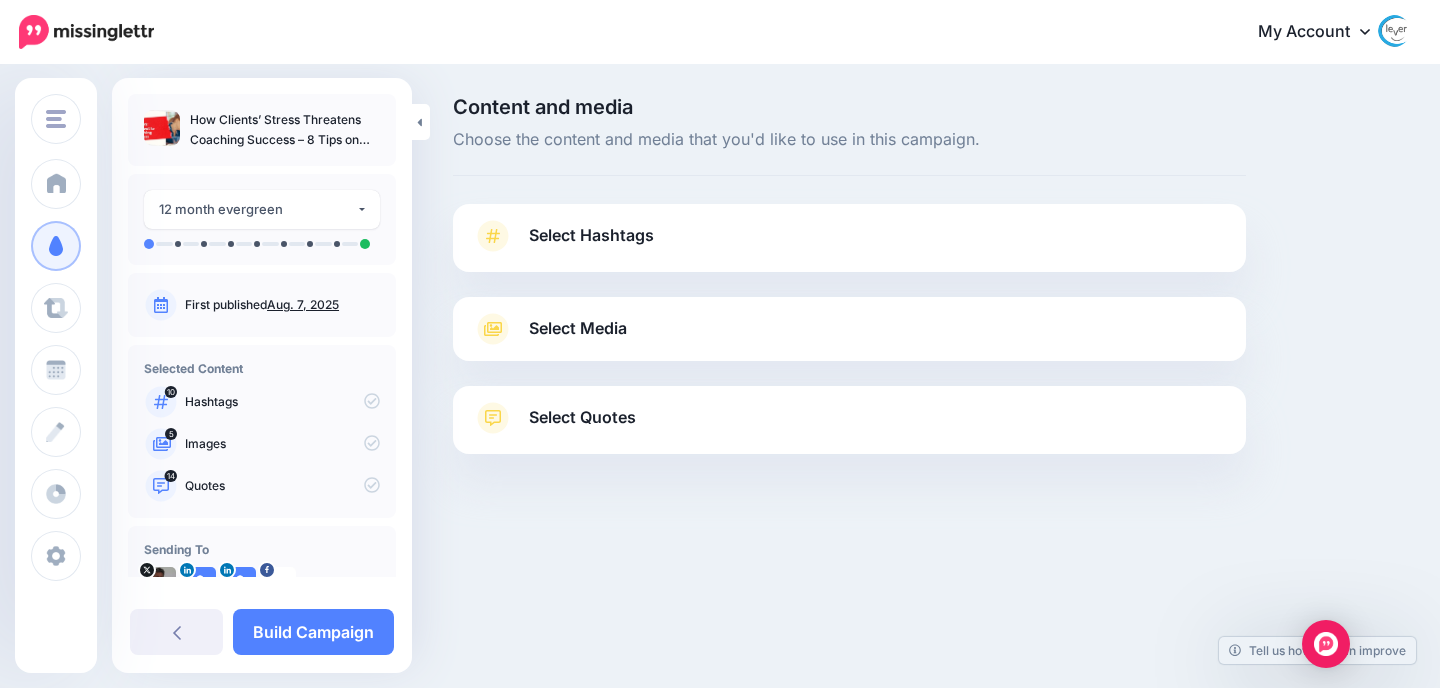 click on "Select Hashtags" at bounding box center [591, 235] 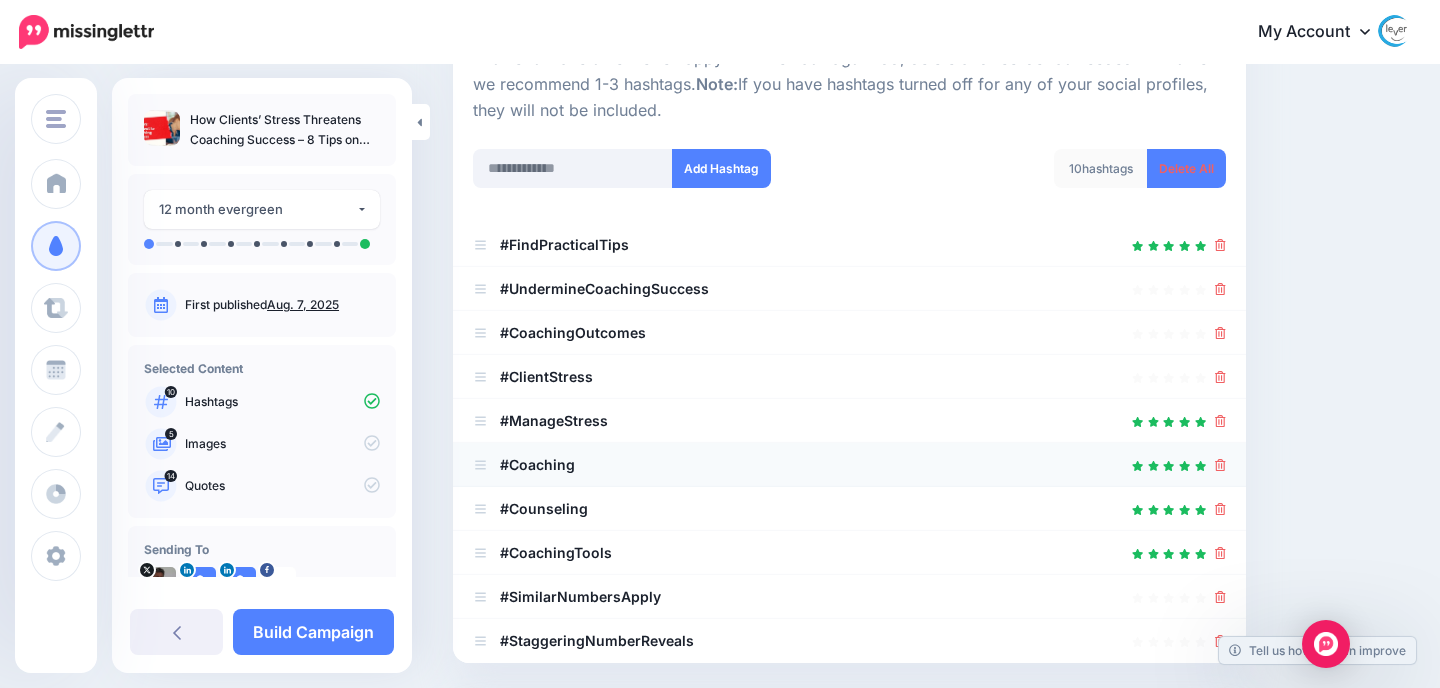 scroll, scrollTop: 235, scrollLeft: 0, axis: vertical 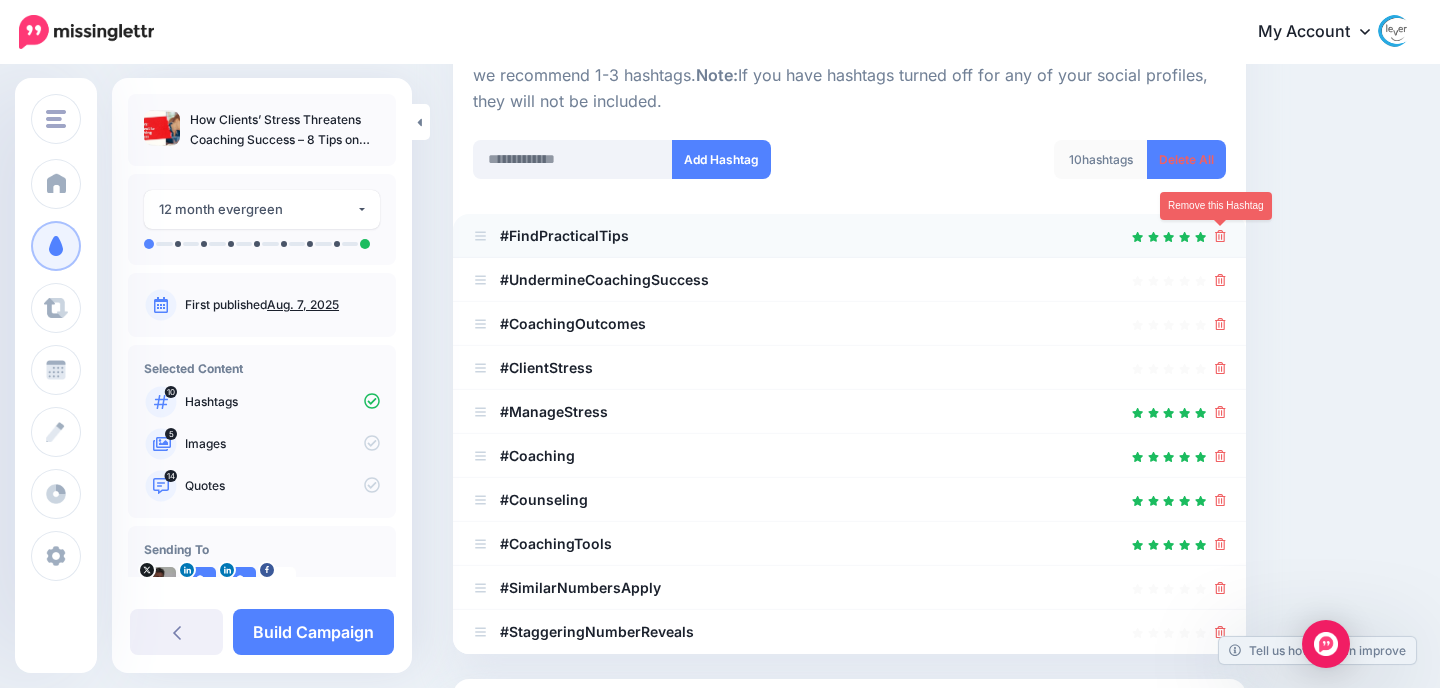 click 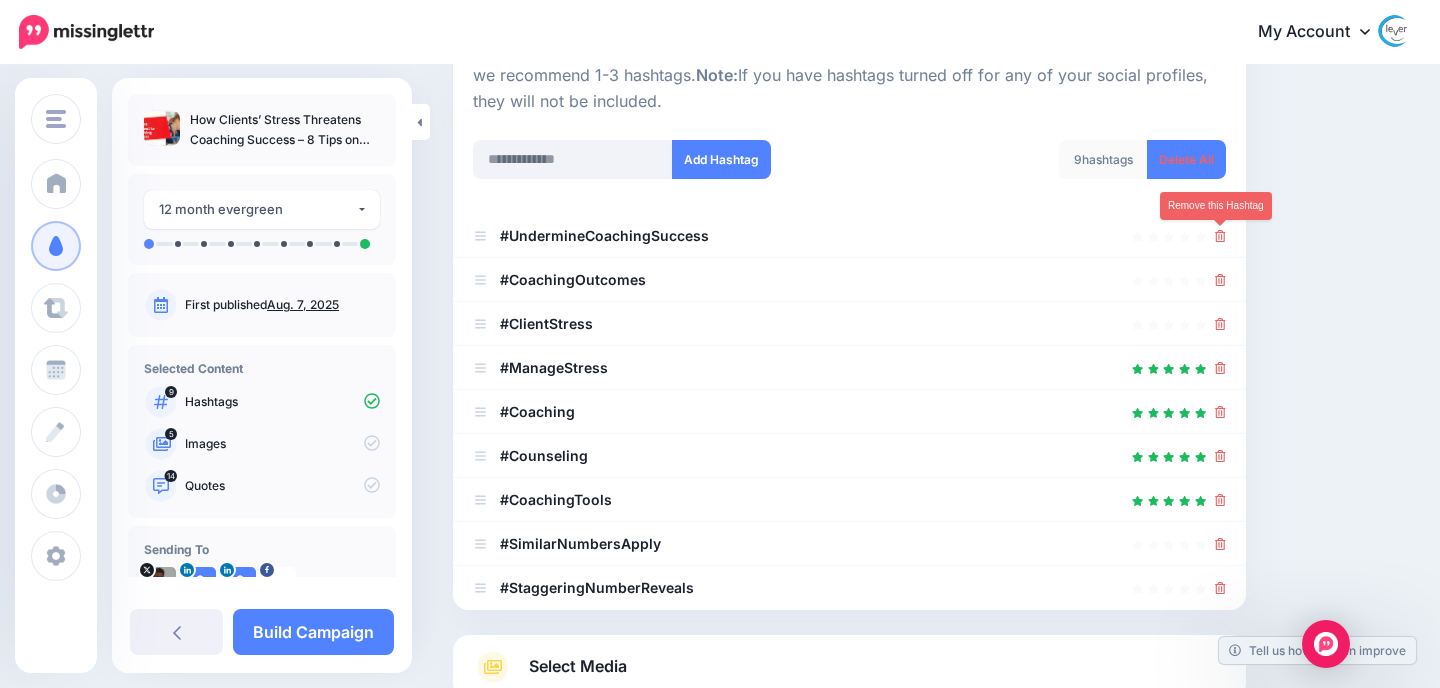 click 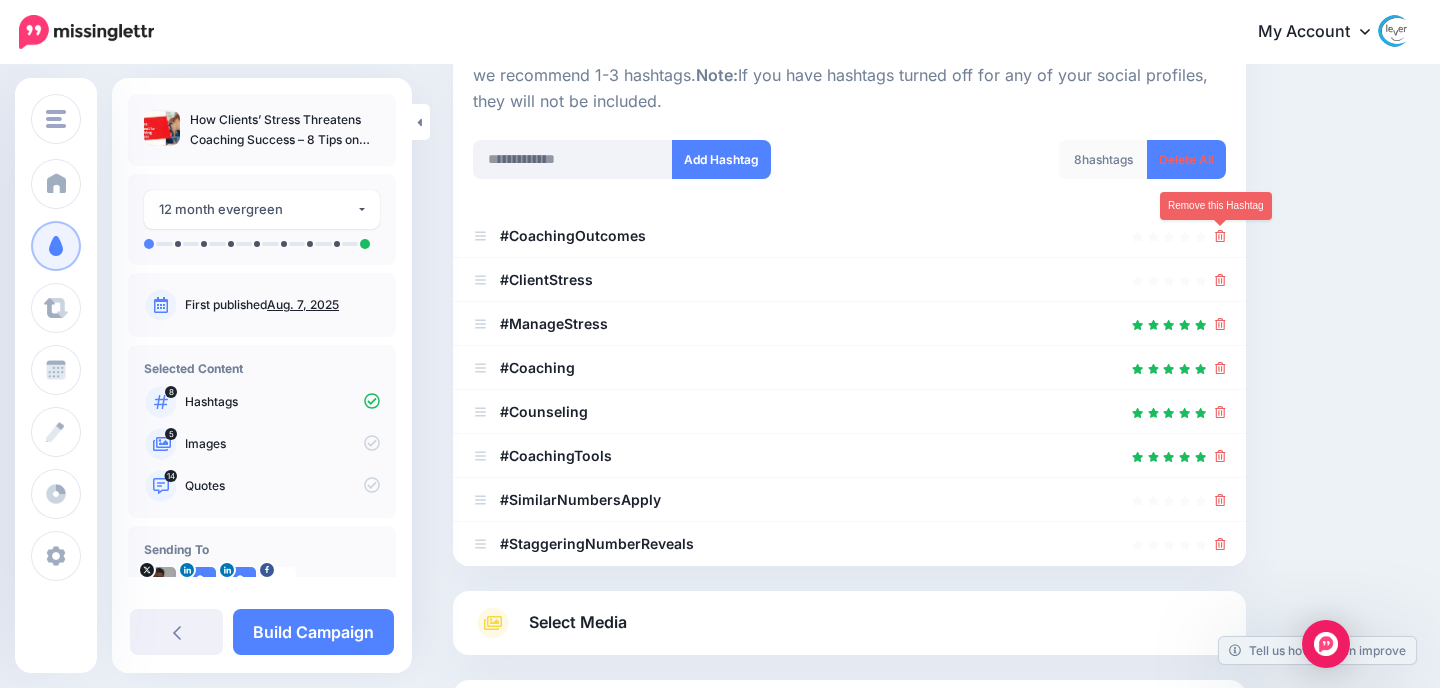 click 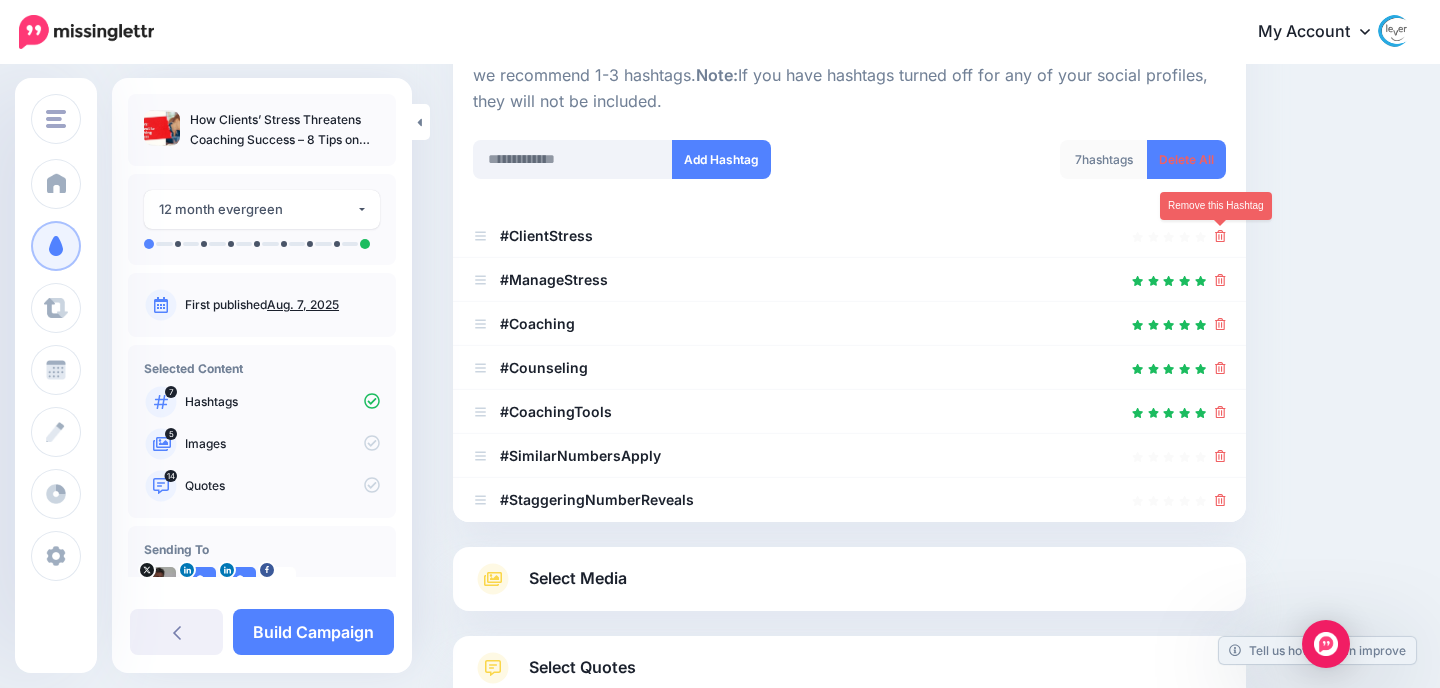 click 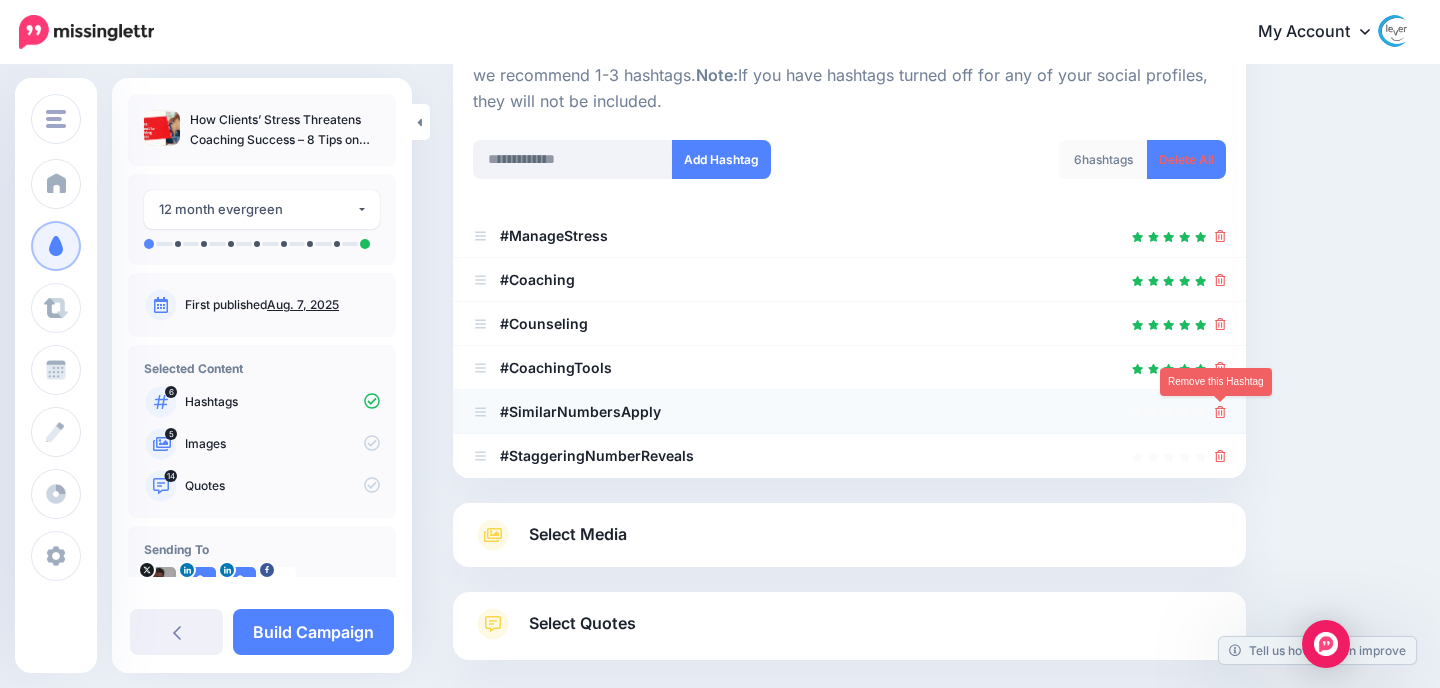 click 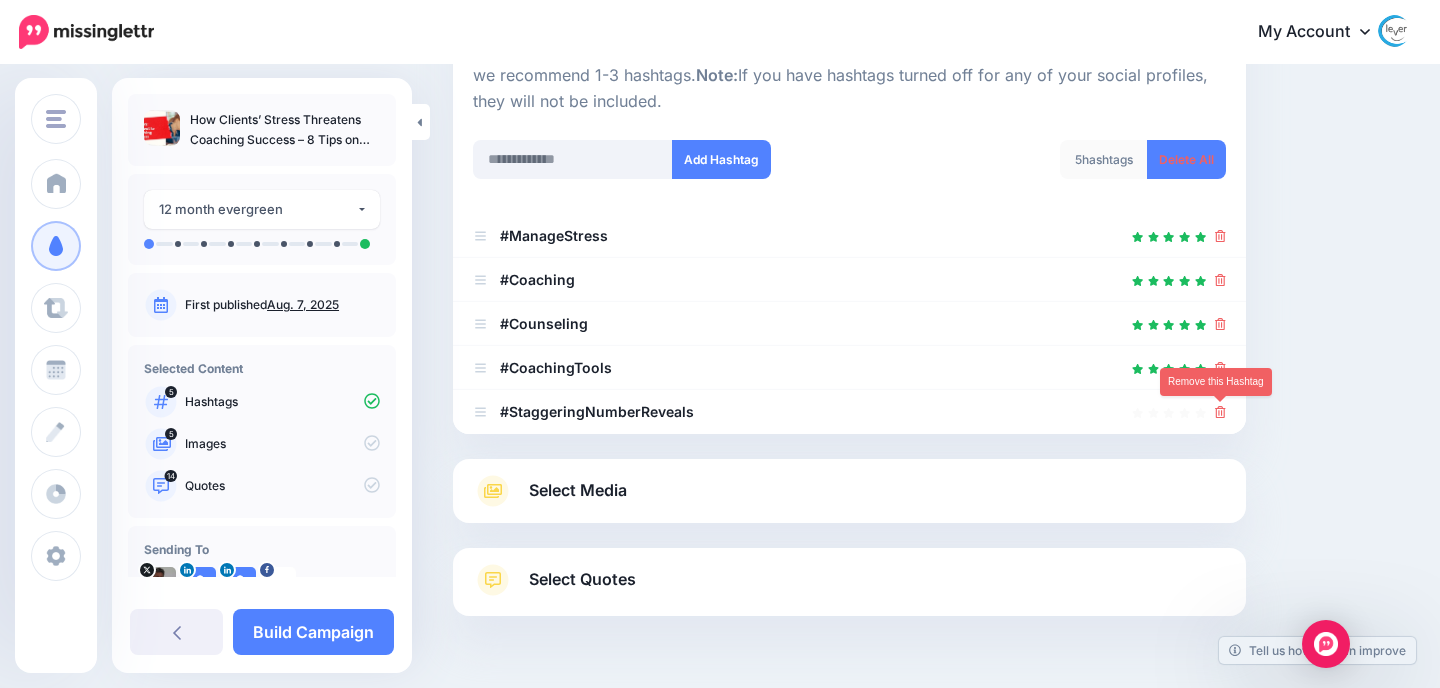 click 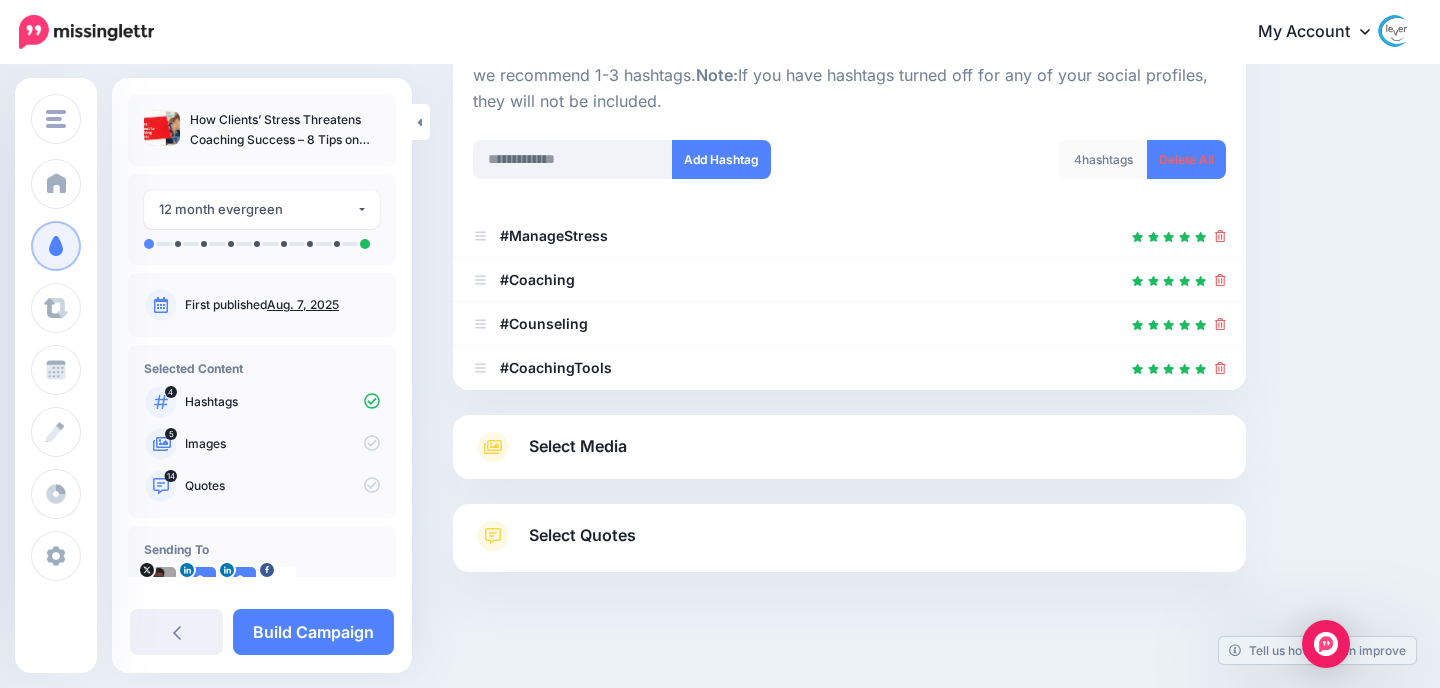 click on "Select Media" at bounding box center (849, 447) 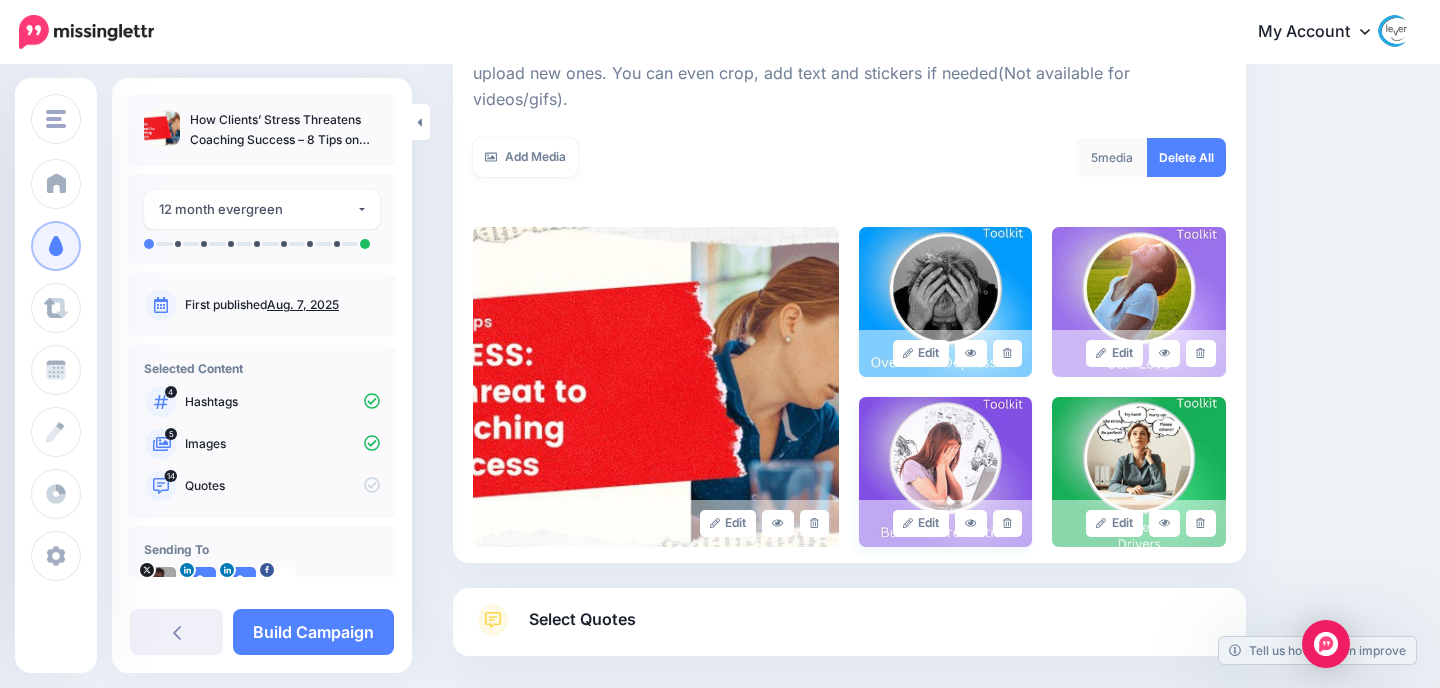 scroll, scrollTop: 347, scrollLeft: 0, axis: vertical 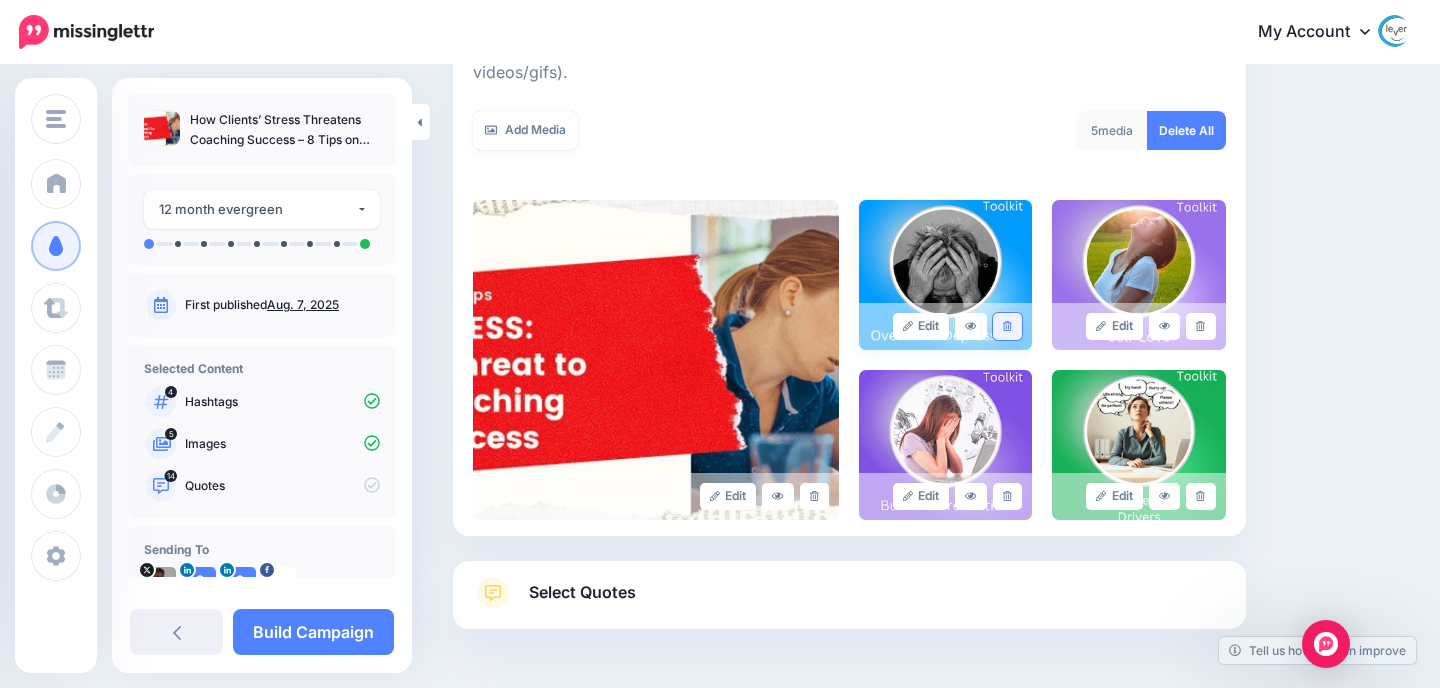 click at bounding box center [1007, 326] 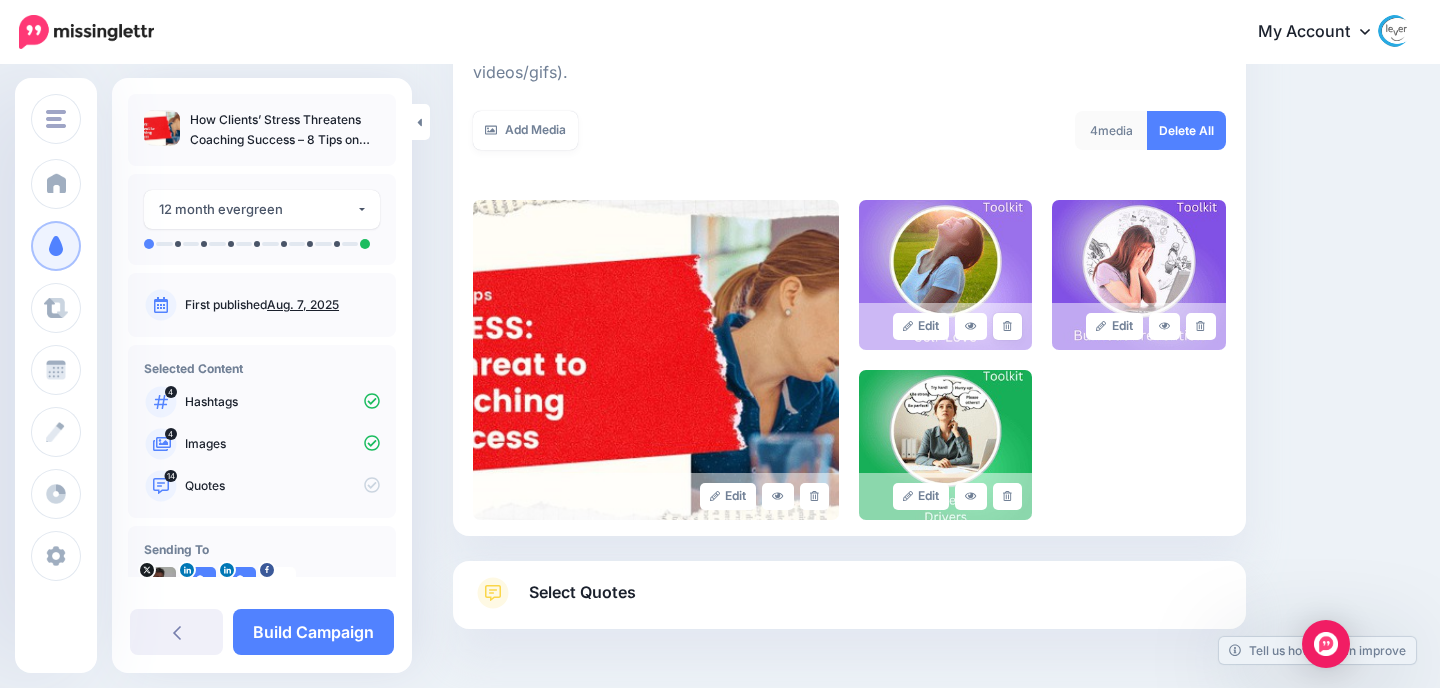 click at bounding box center [1007, 326] 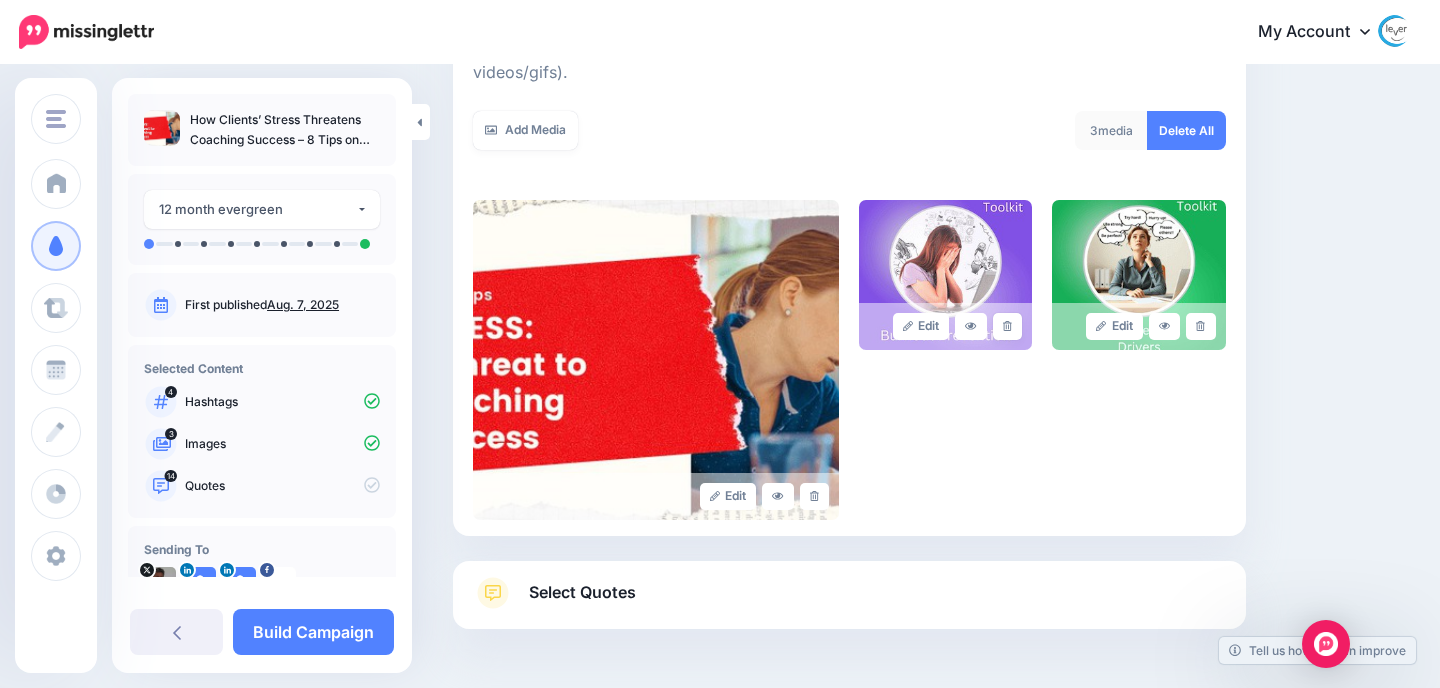 click at bounding box center [1007, 326] 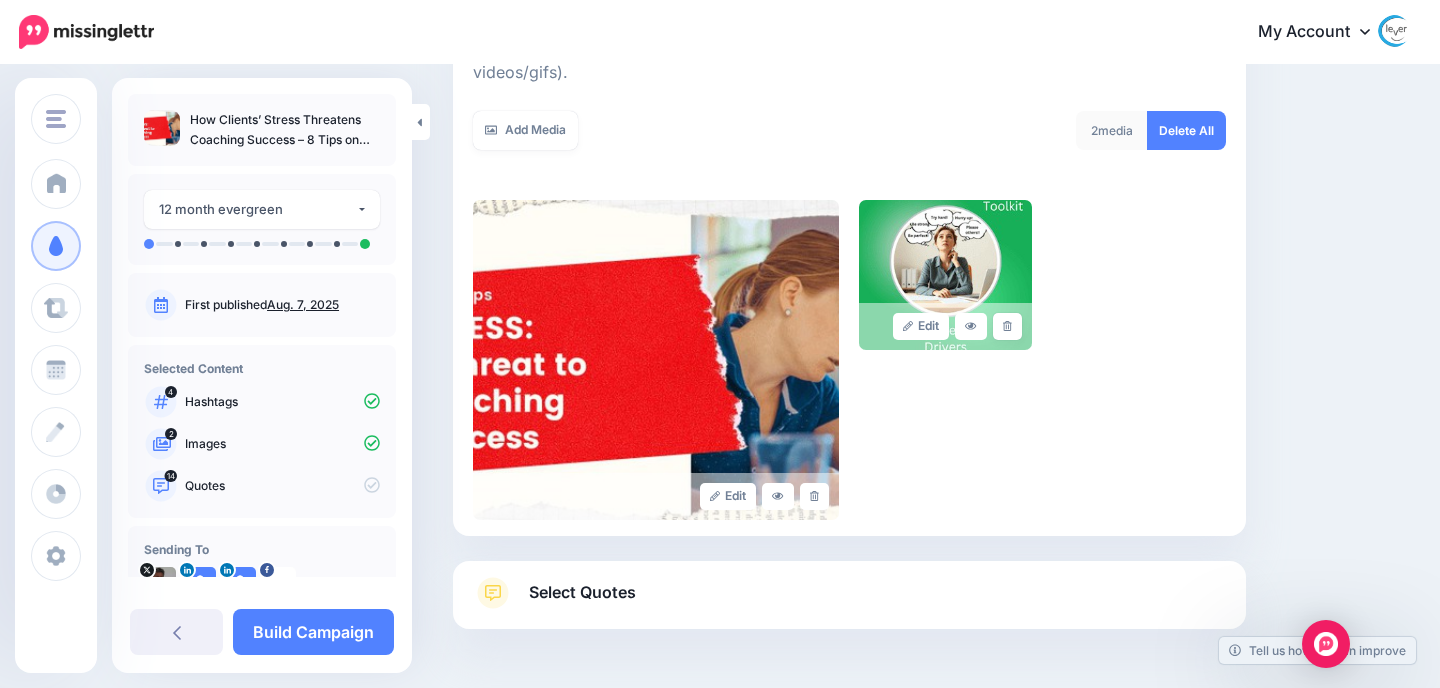 click at bounding box center [1007, 326] 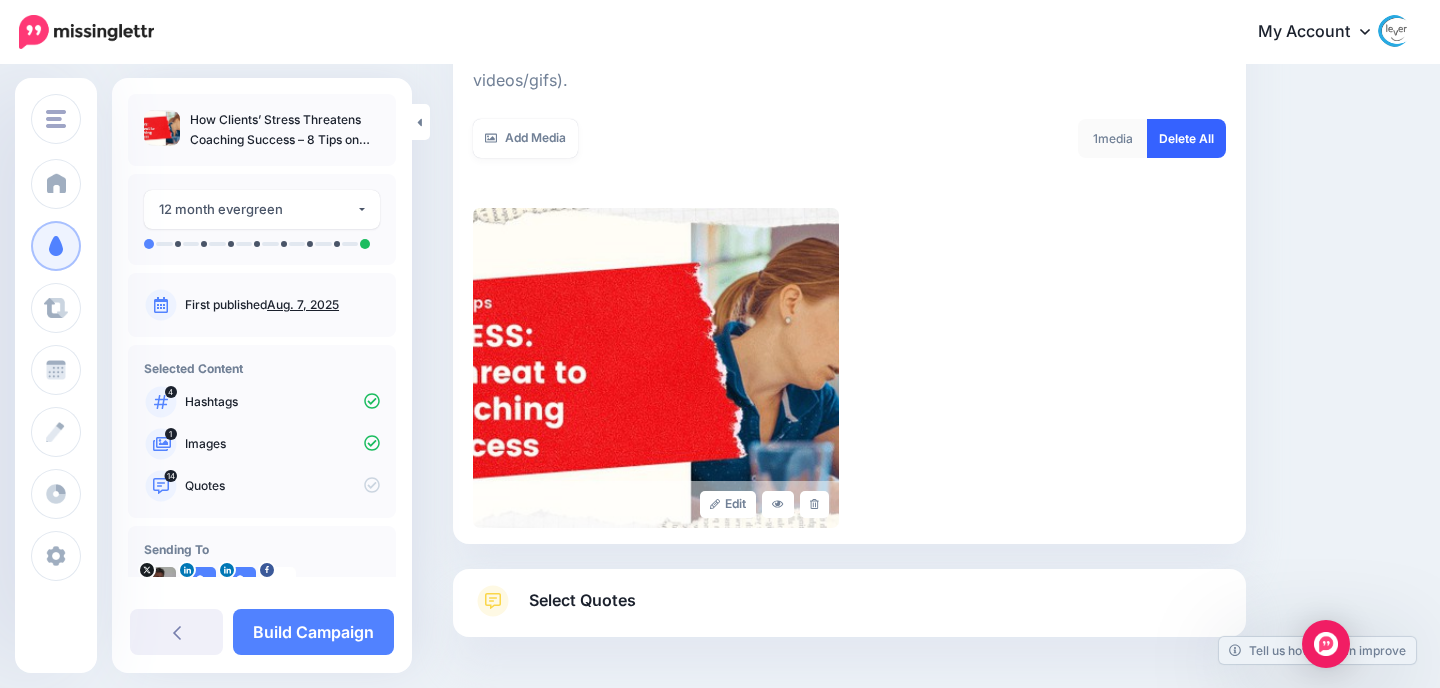 scroll, scrollTop: 392, scrollLeft: 0, axis: vertical 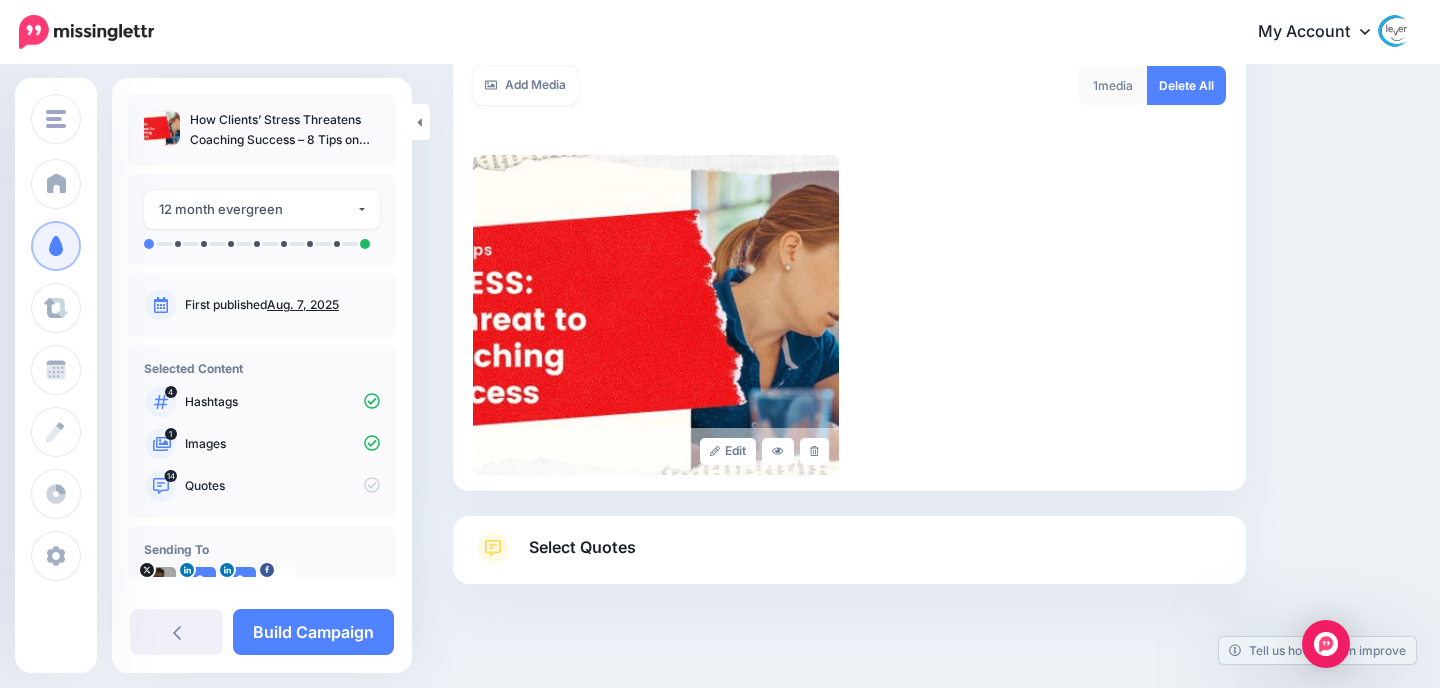 click on "Select Quotes" at bounding box center [849, 558] 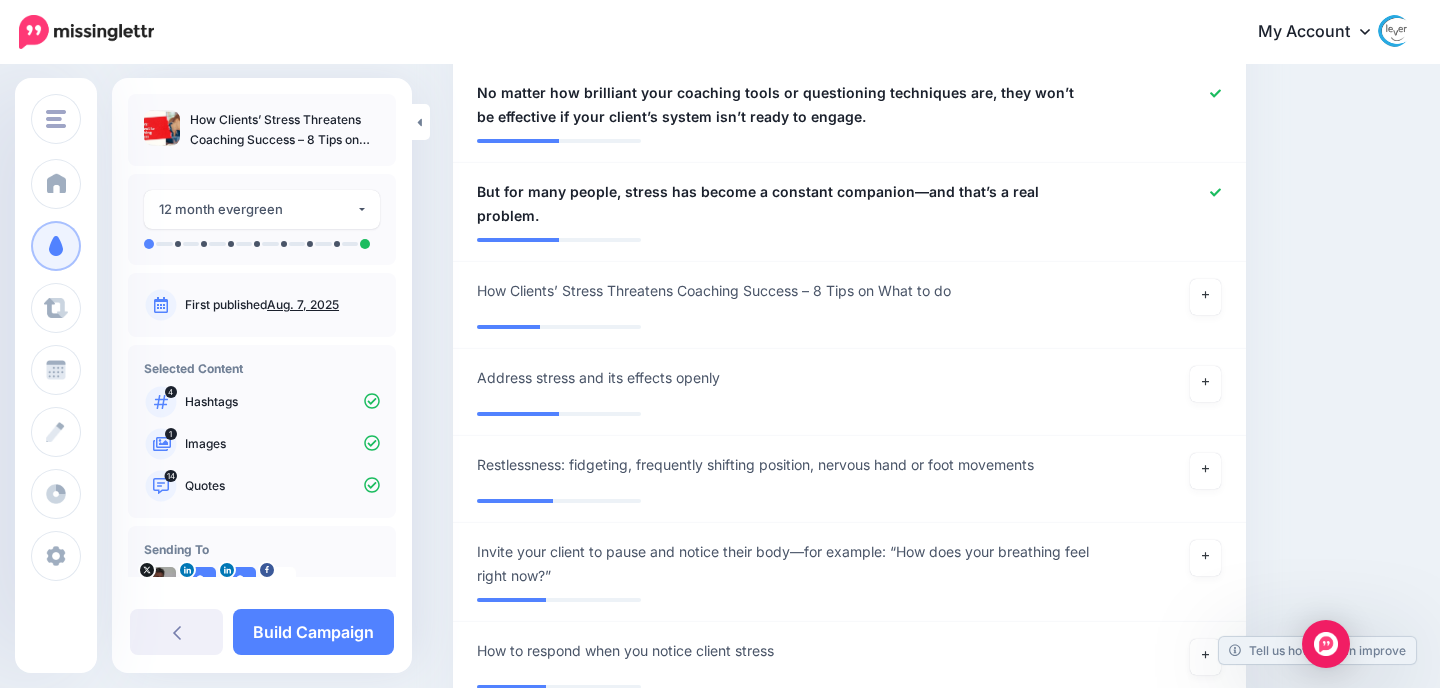 scroll, scrollTop: 1758, scrollLeft: 0, axis: vertical 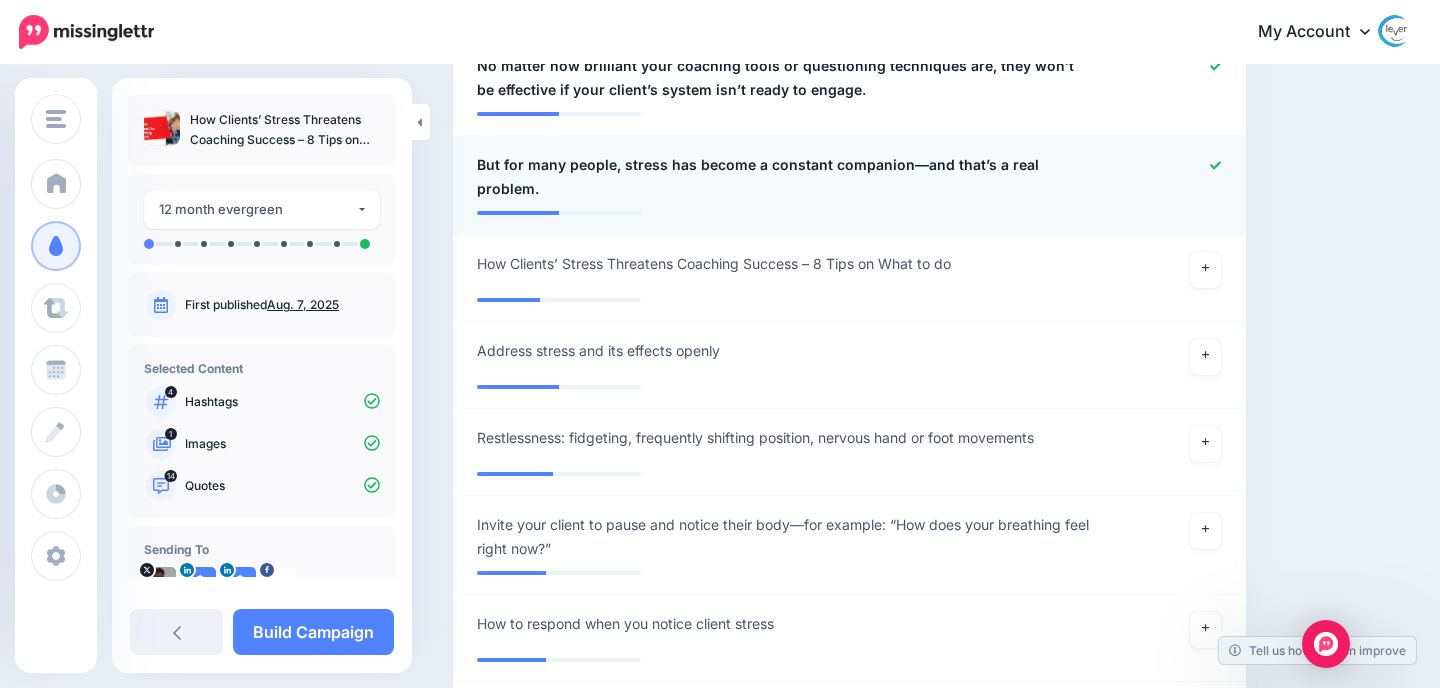 click 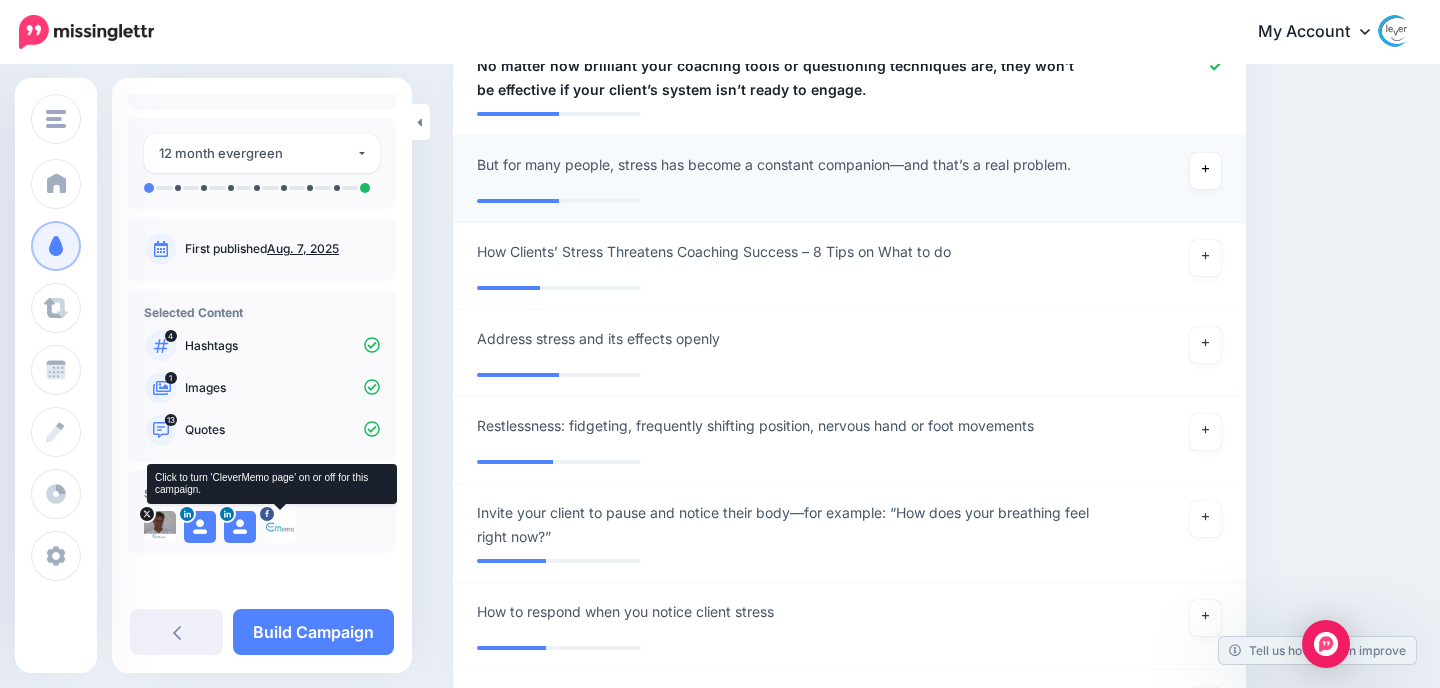 scroll, scrollTop: 0, scrollLeft: 0, axis: both 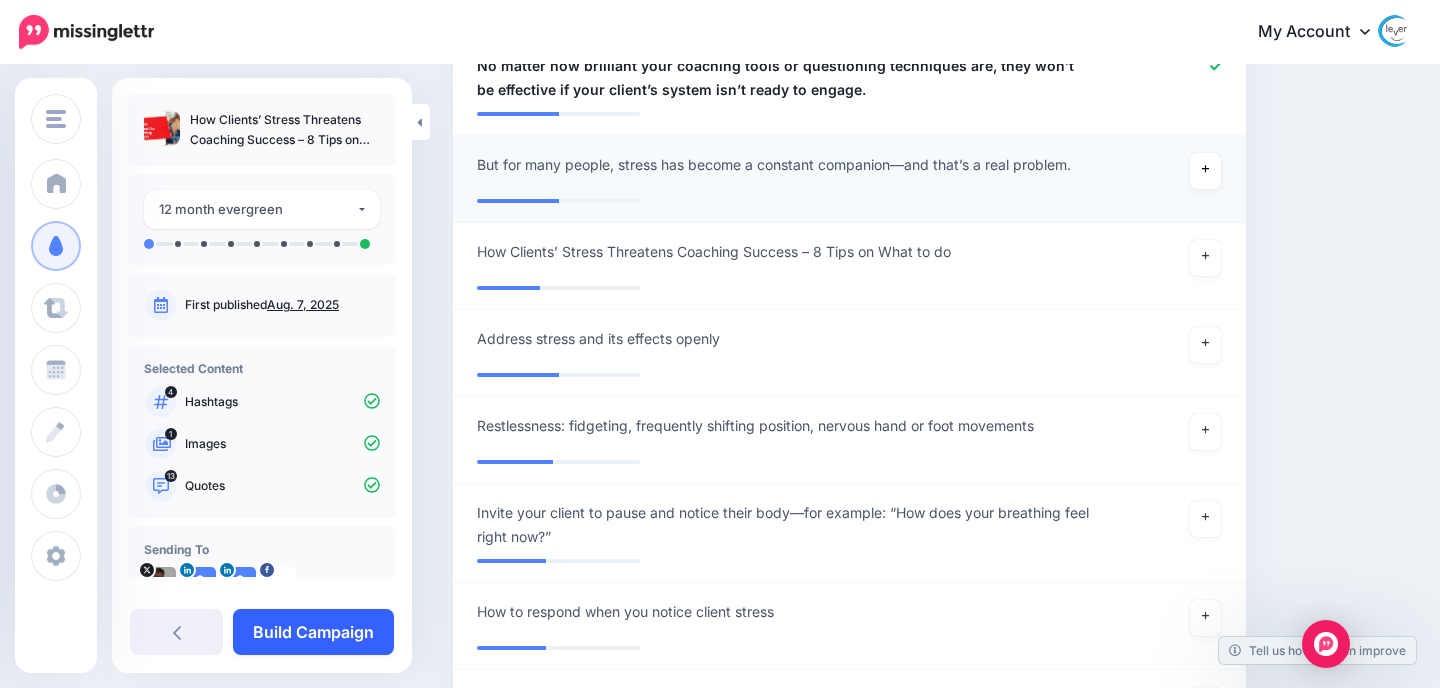 click on "Build Campaign" at bounding box center (313, 632) 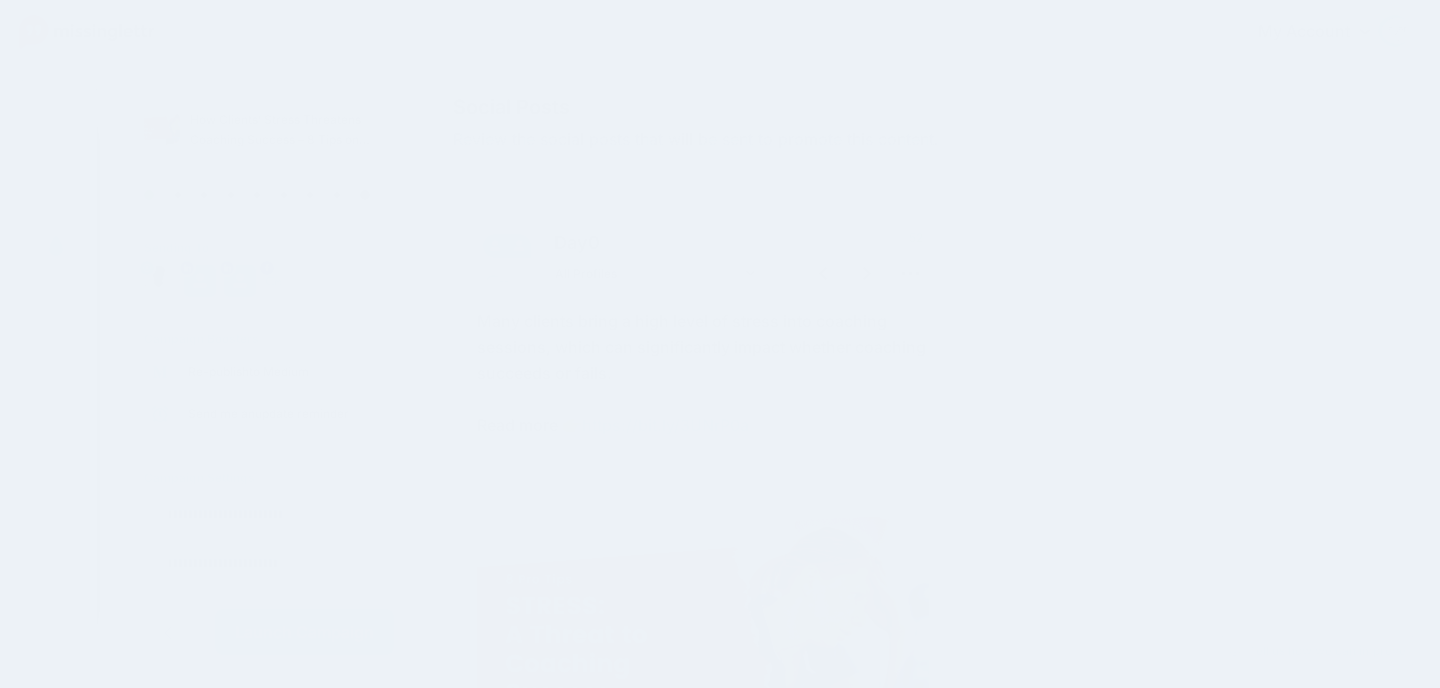 scroll, scrollTop: 0, scrollLeft: 0, axis: both 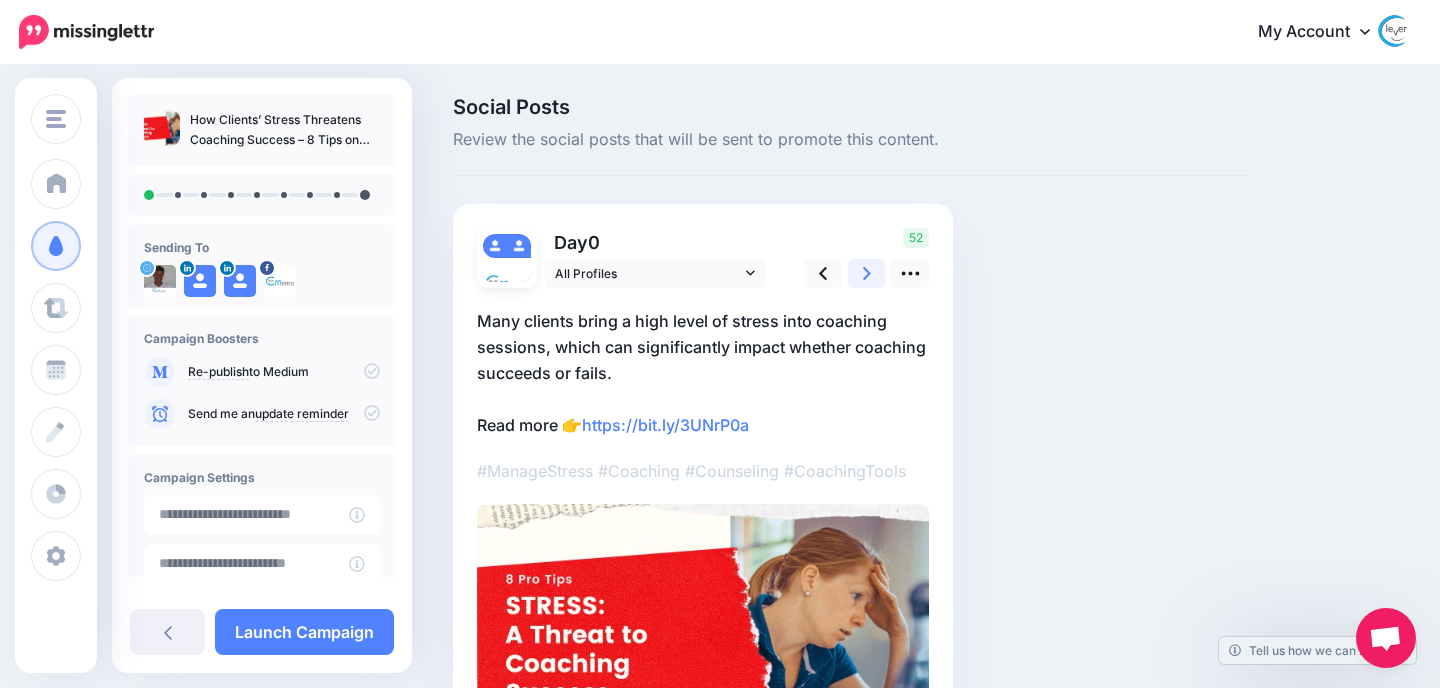 click 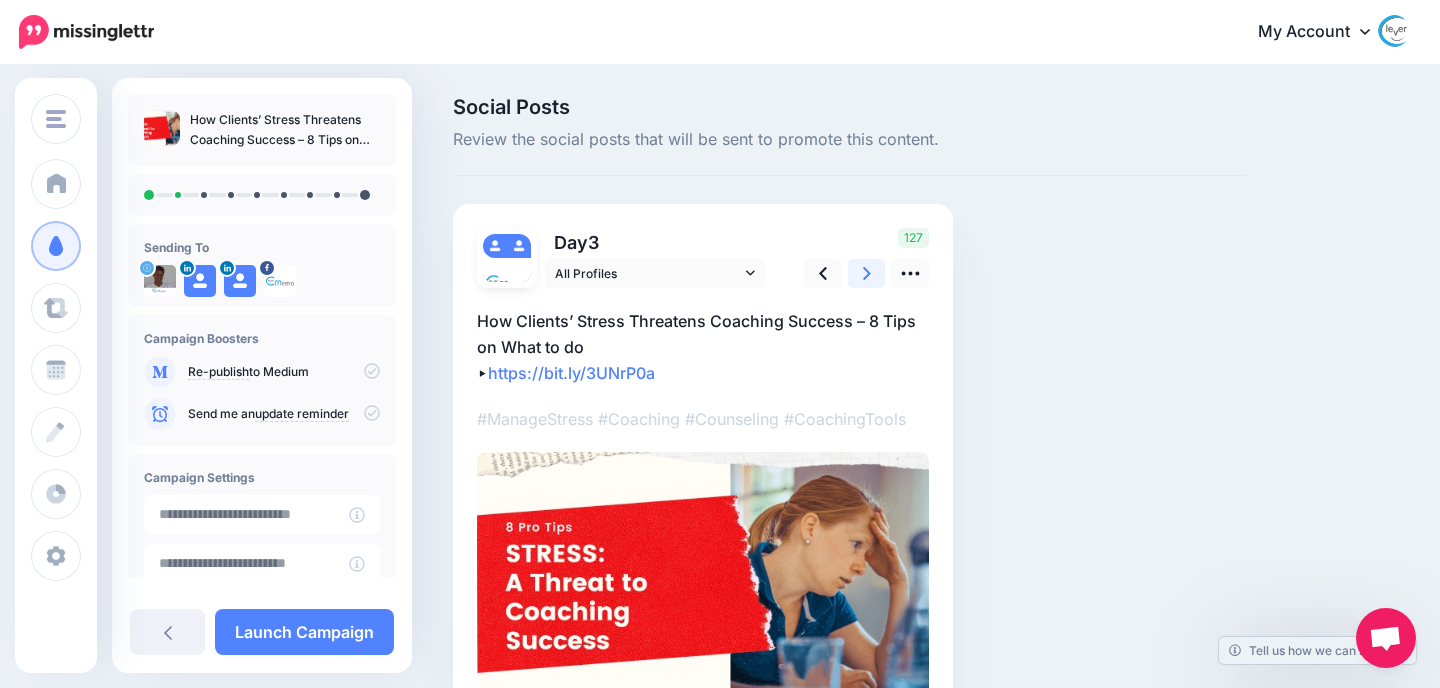 click 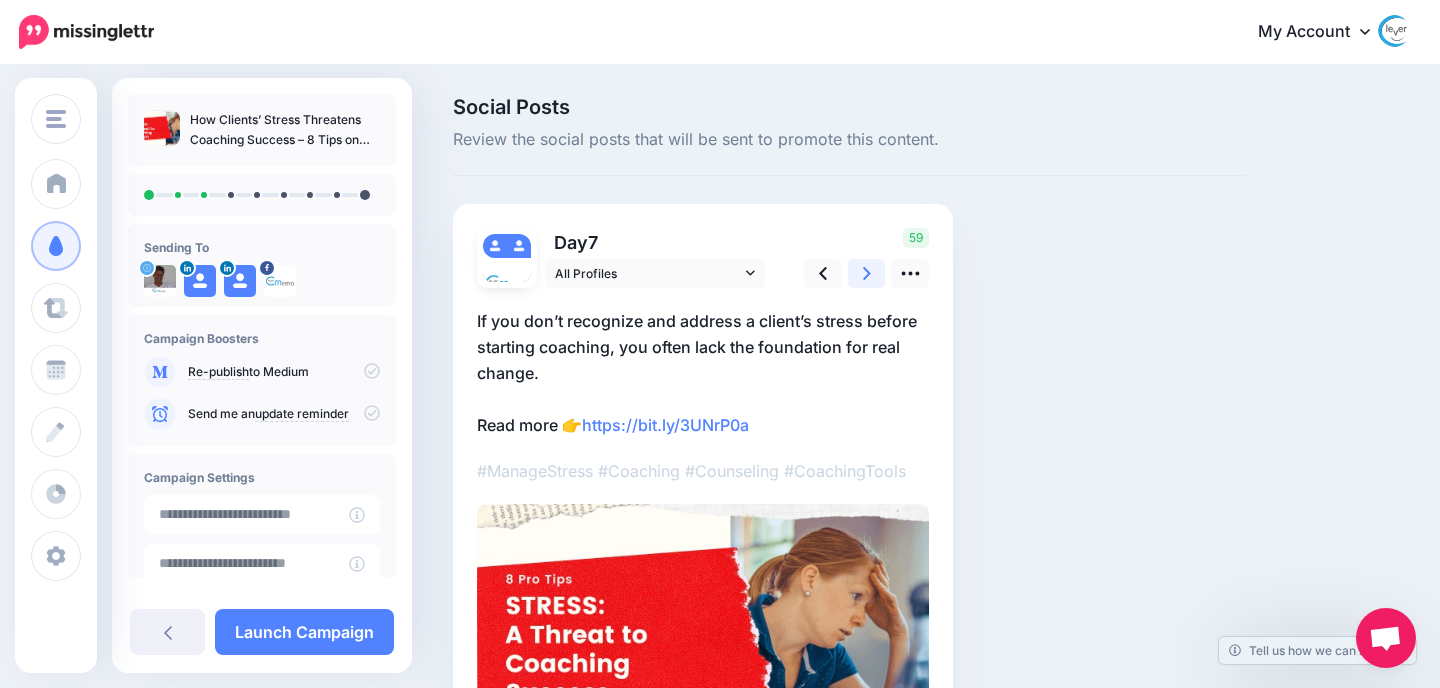 click 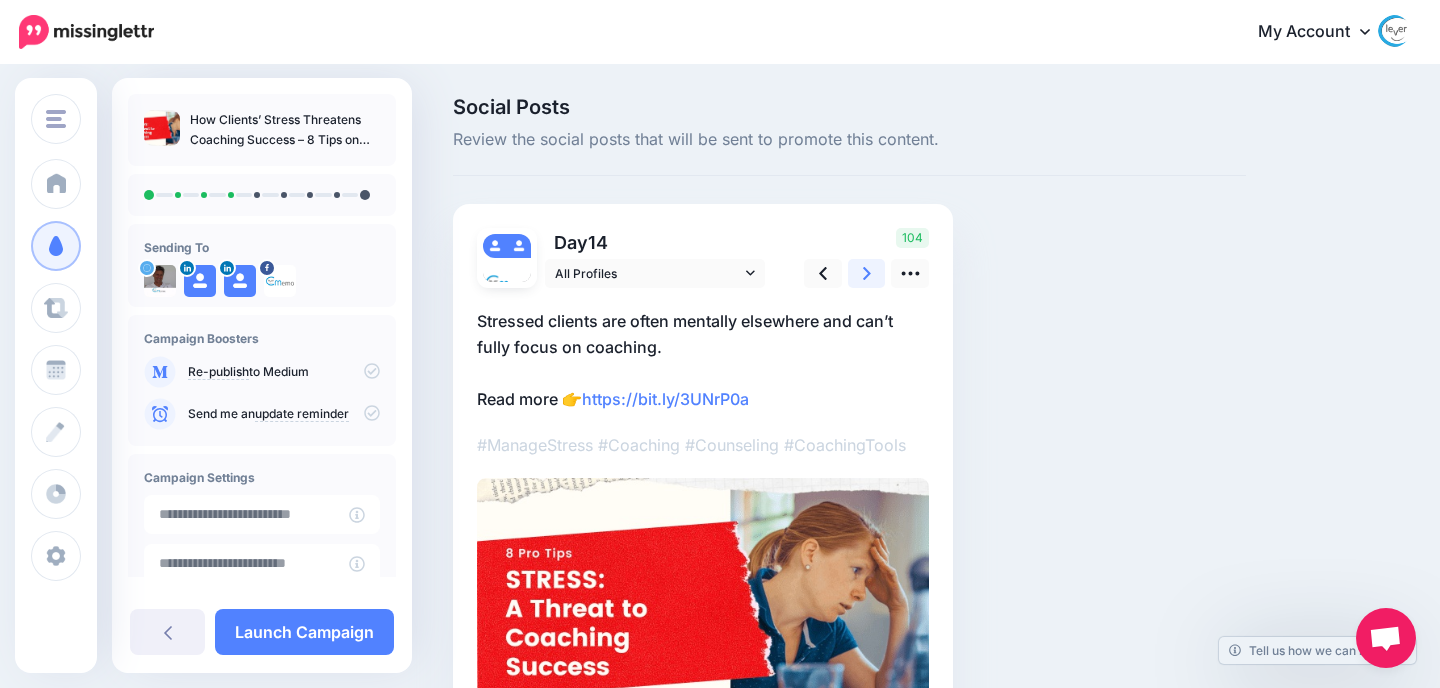 click 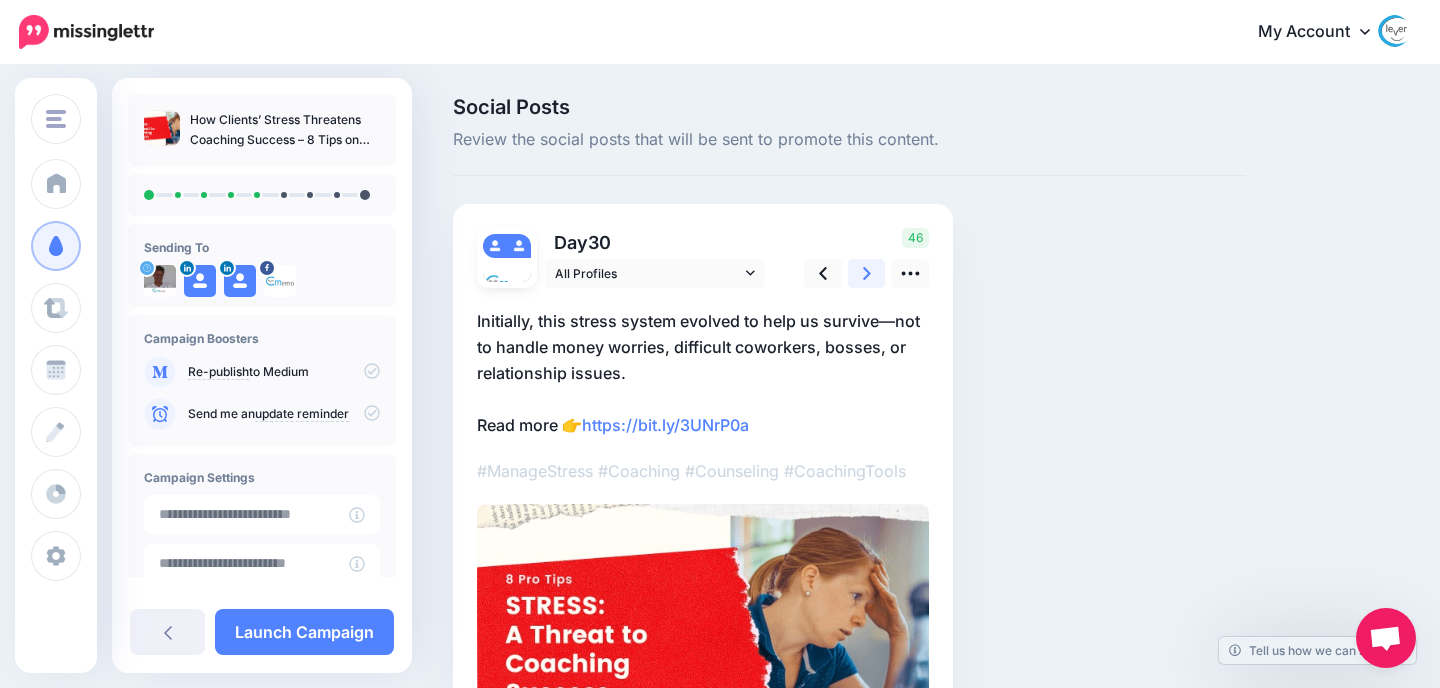 click 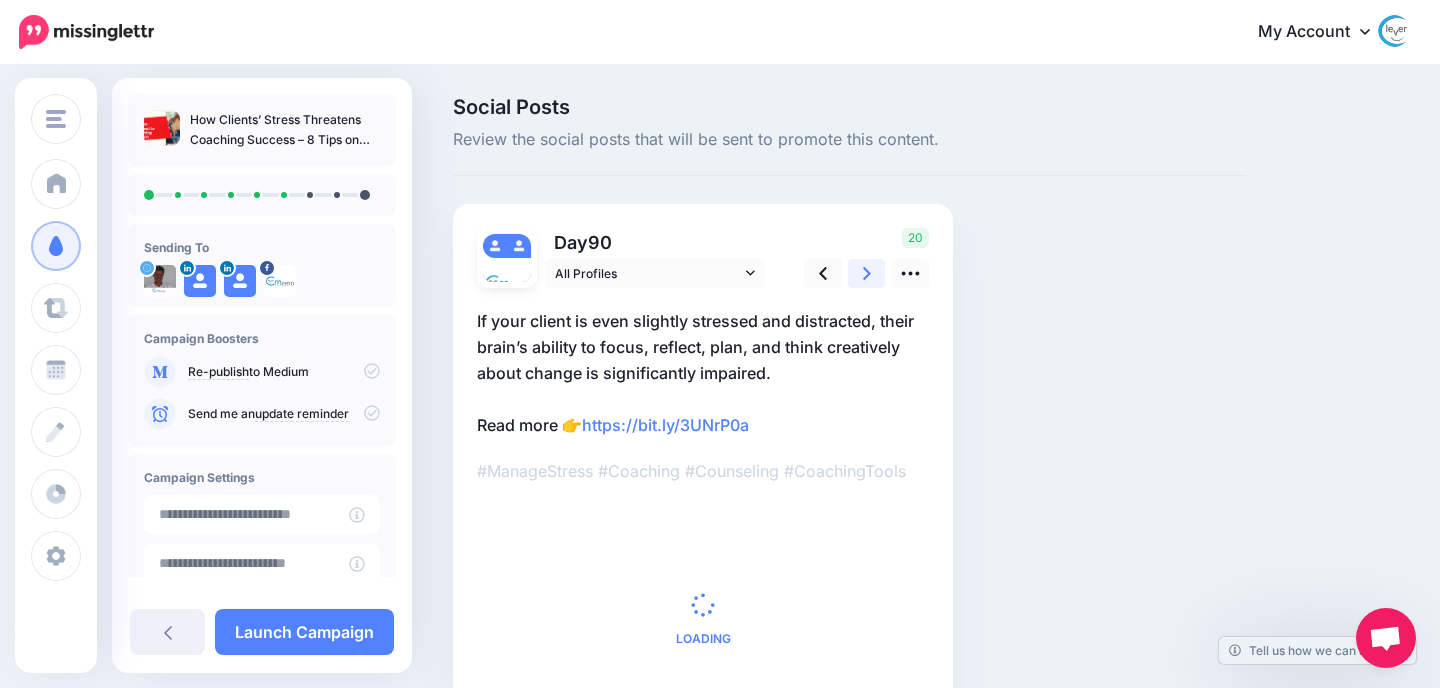 click 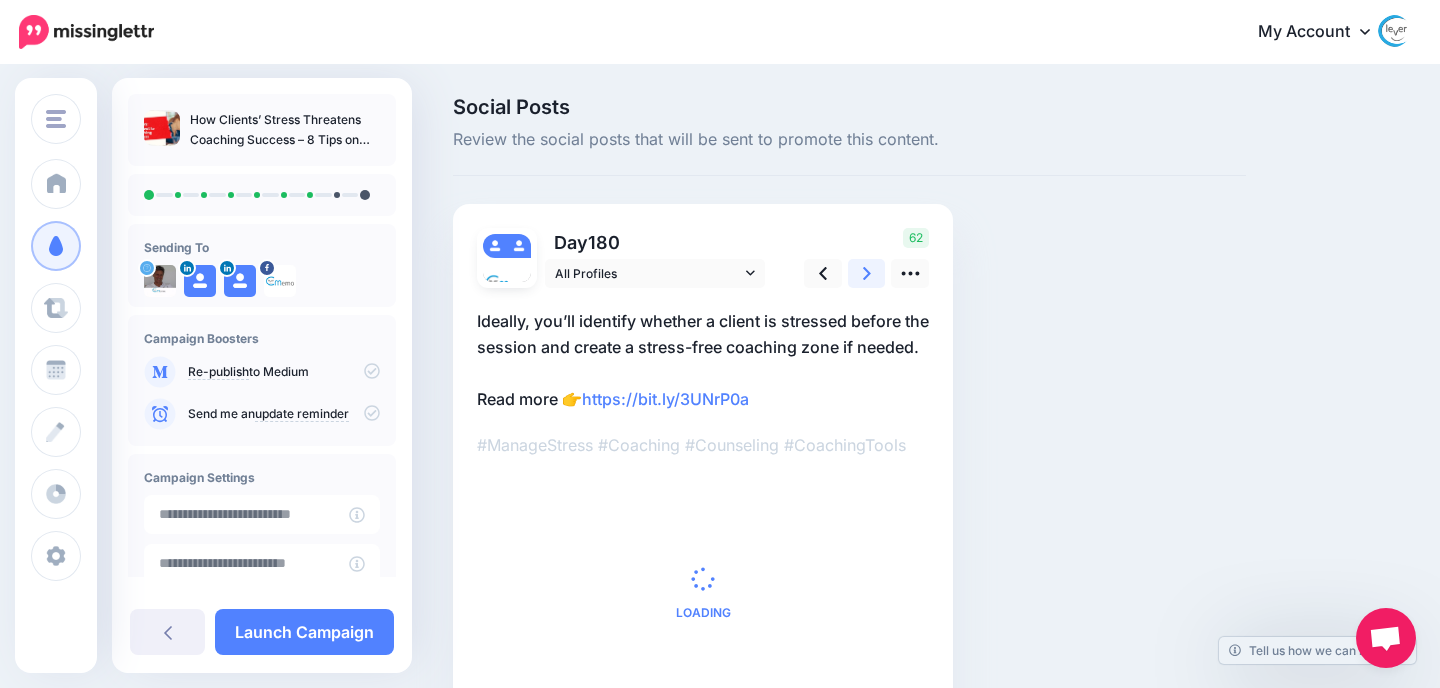 click 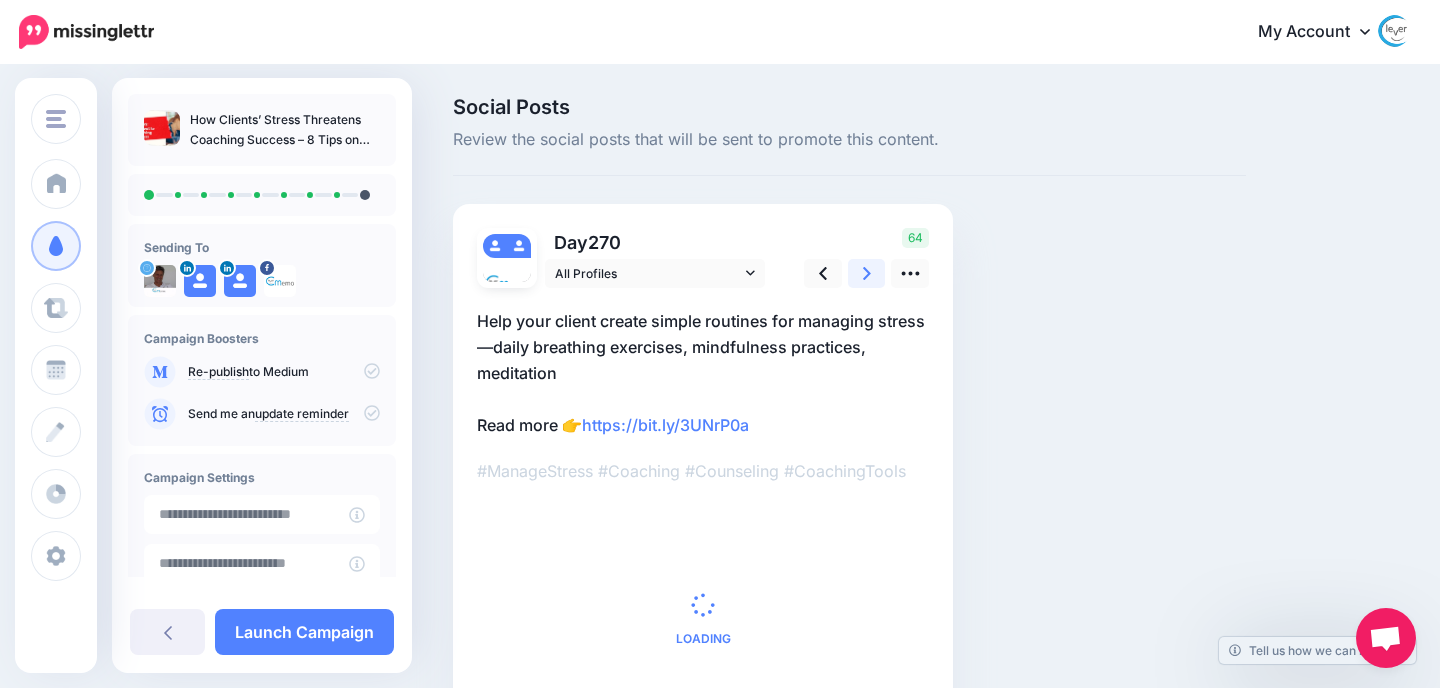 click 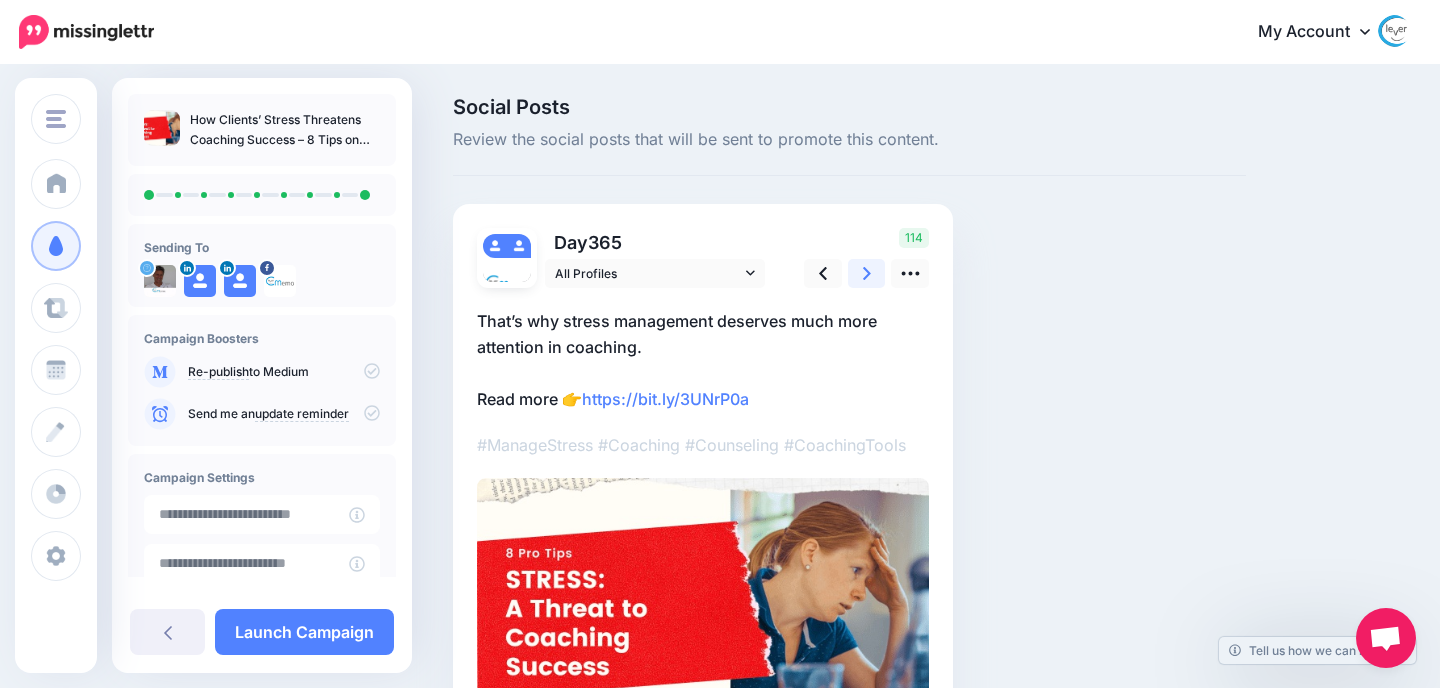 scroll, scrollTop: 119, scrollLeft: 0, axis: vertical 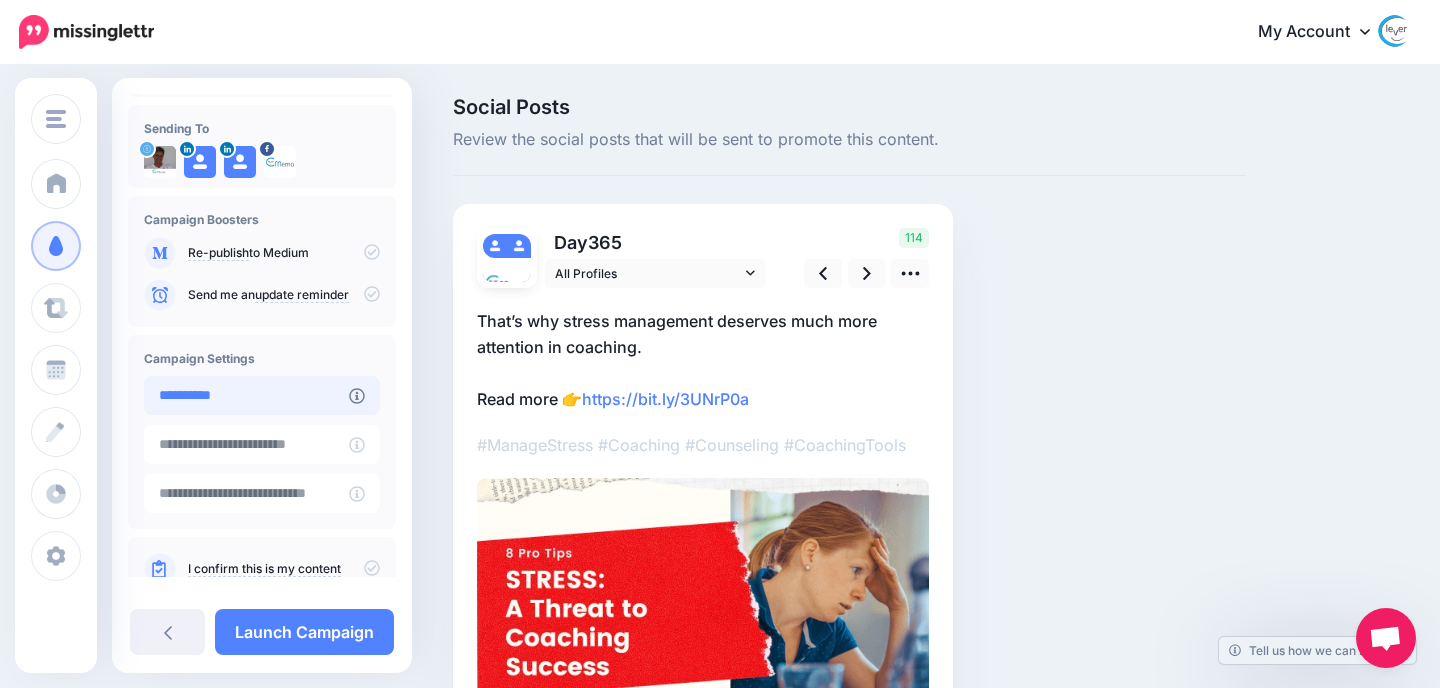 click on "**********" at bounding box center [246, 395] 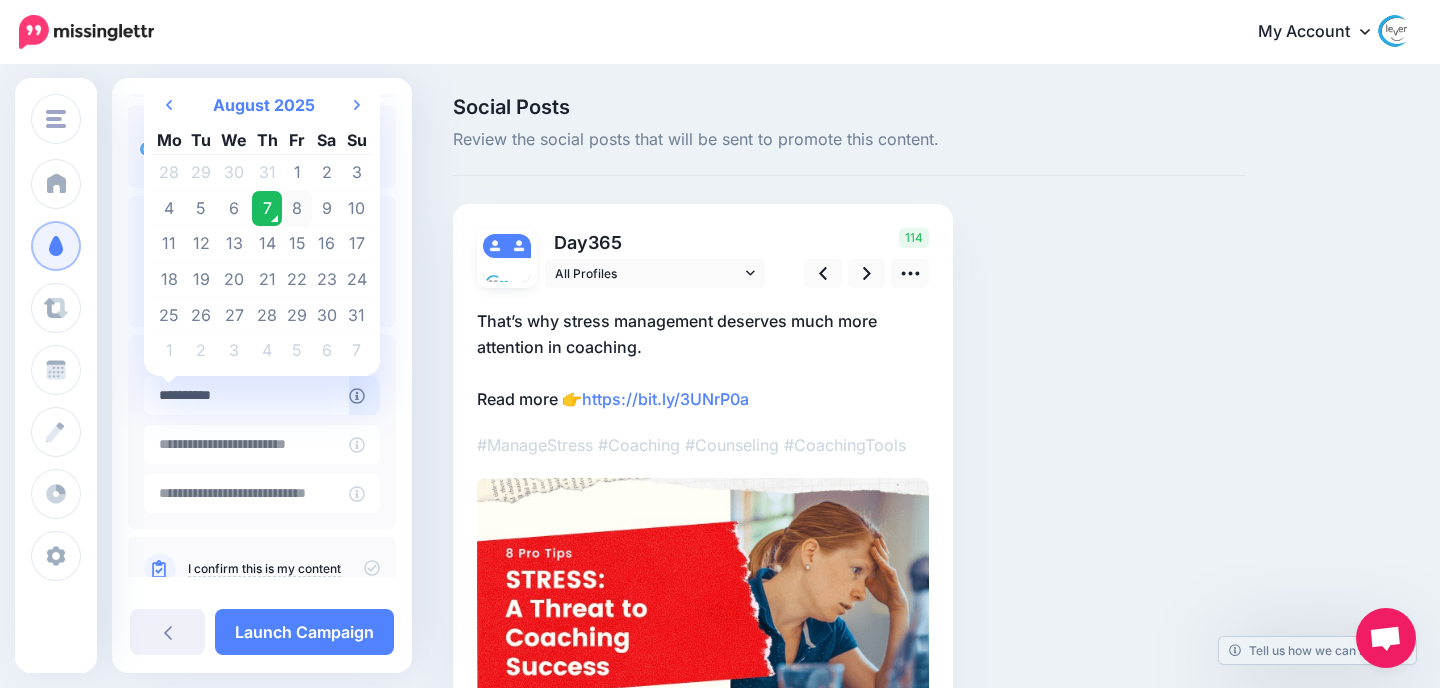 click on "8" at bounding box center (297, 209) 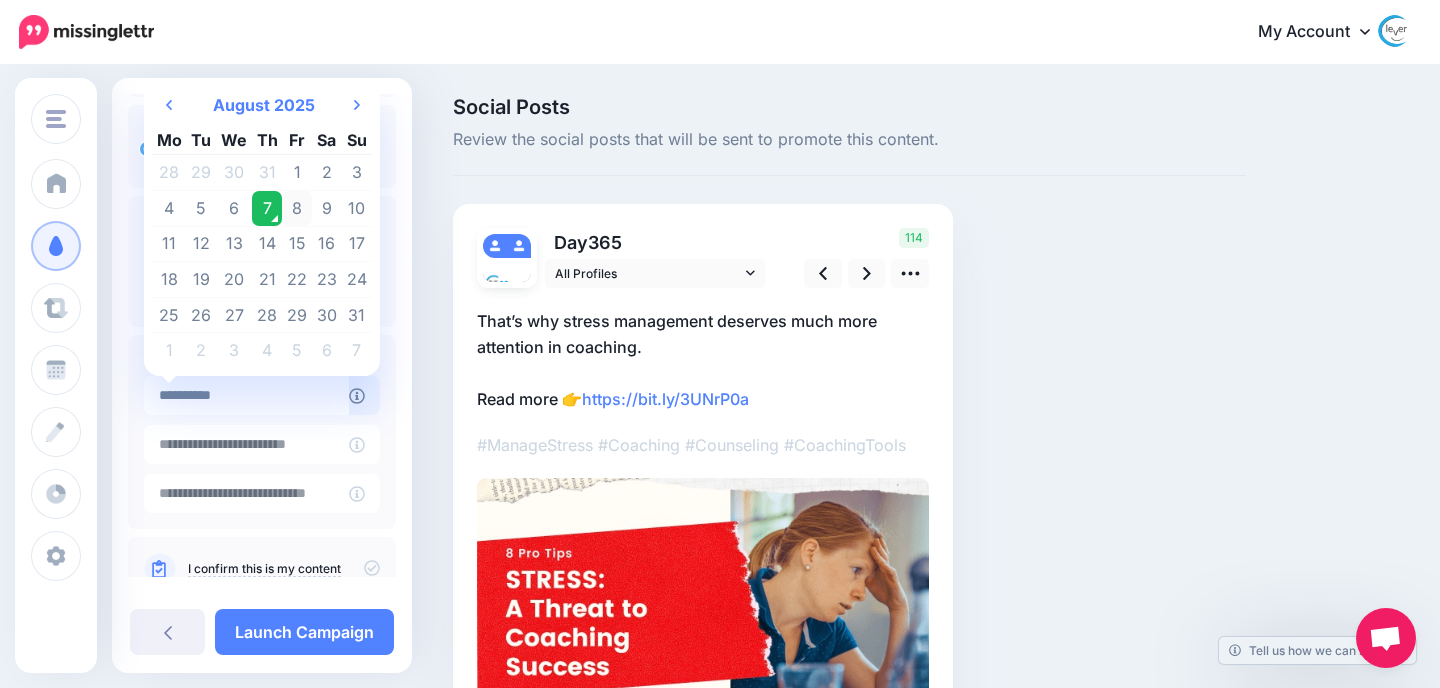 type on "**********" 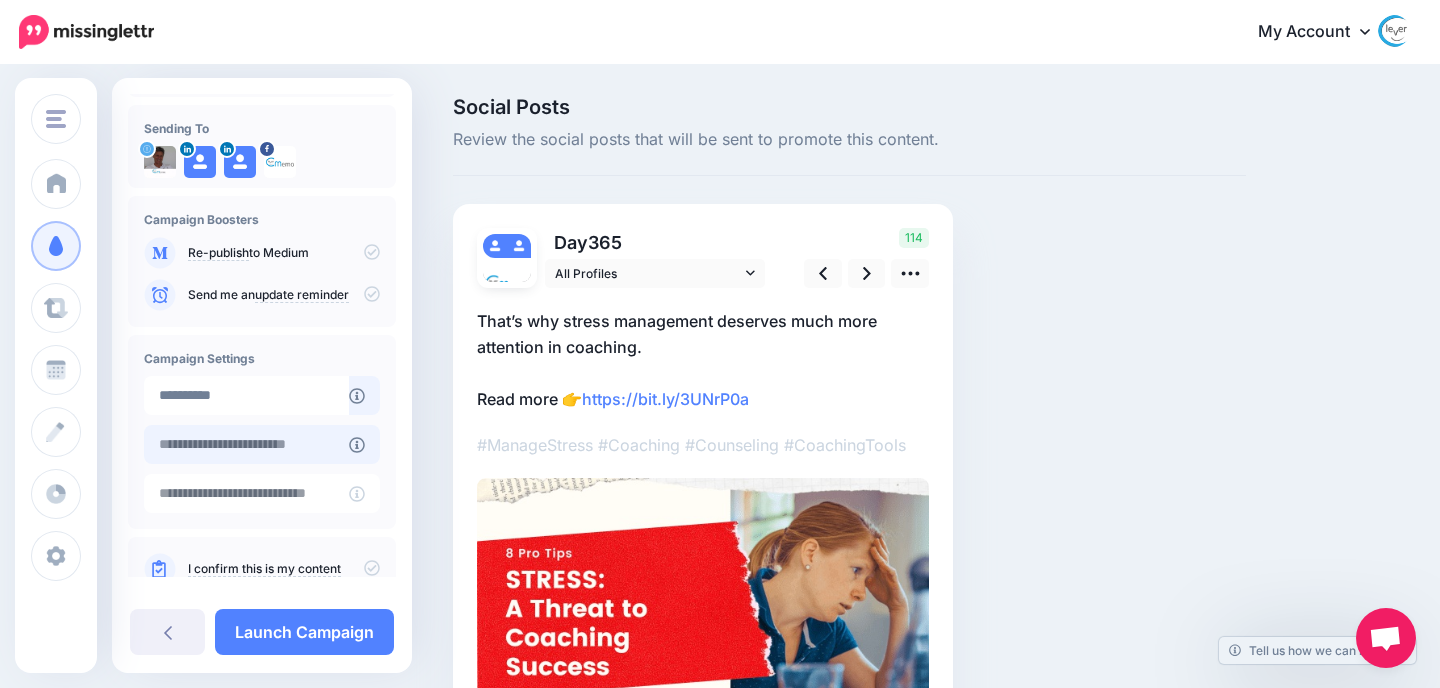 scroll, scrollTop: 167, scrollLeft: 0, axis: vertical 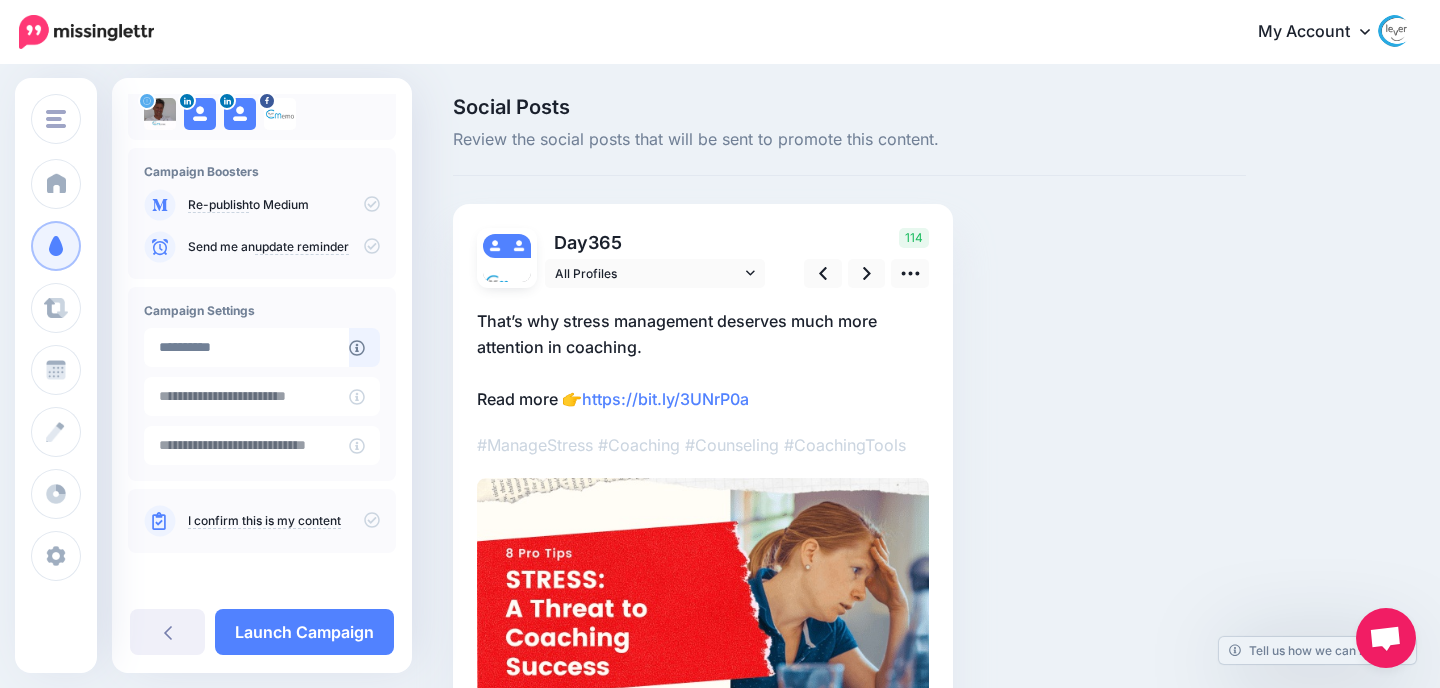click on "I confirm this is my content" at bounding box center (264, 521) 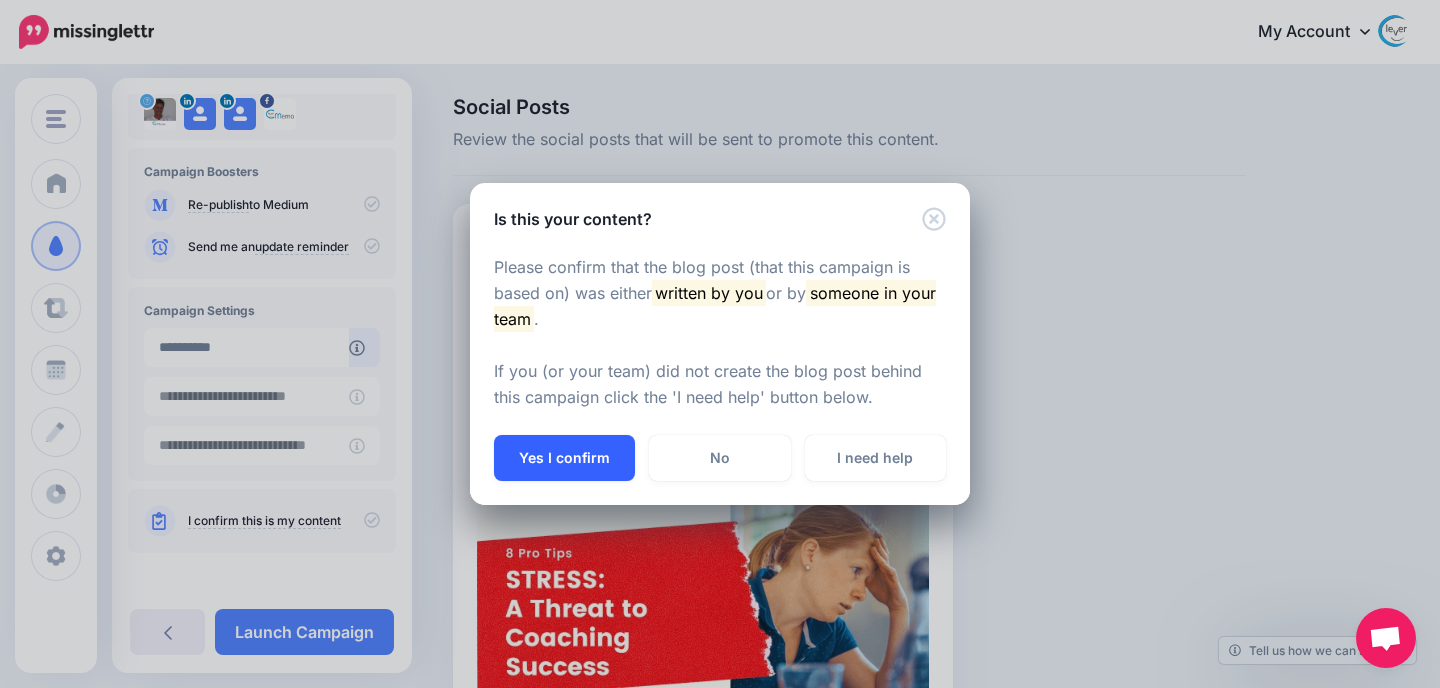 click on "Yes I confirm" at bounding box center (564, 458) 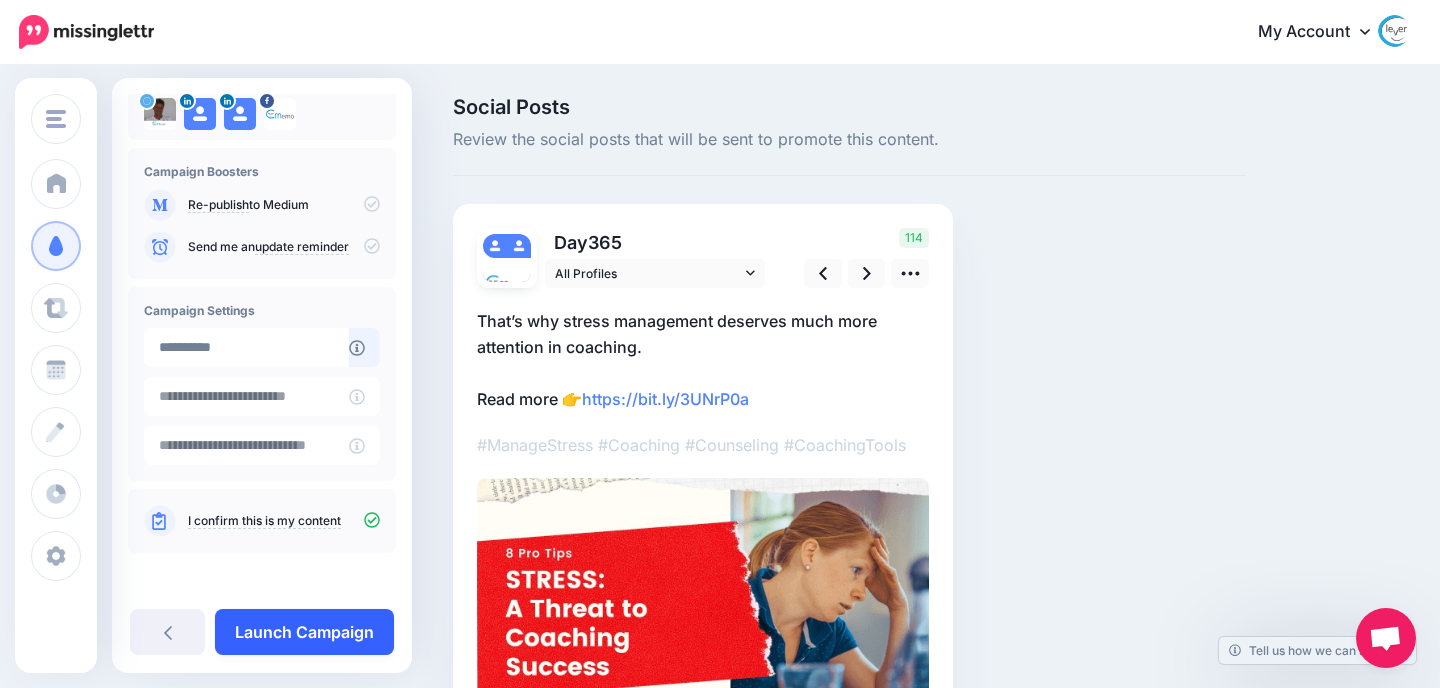 click on "Launch Campaign" at bounding box center (304, 632) 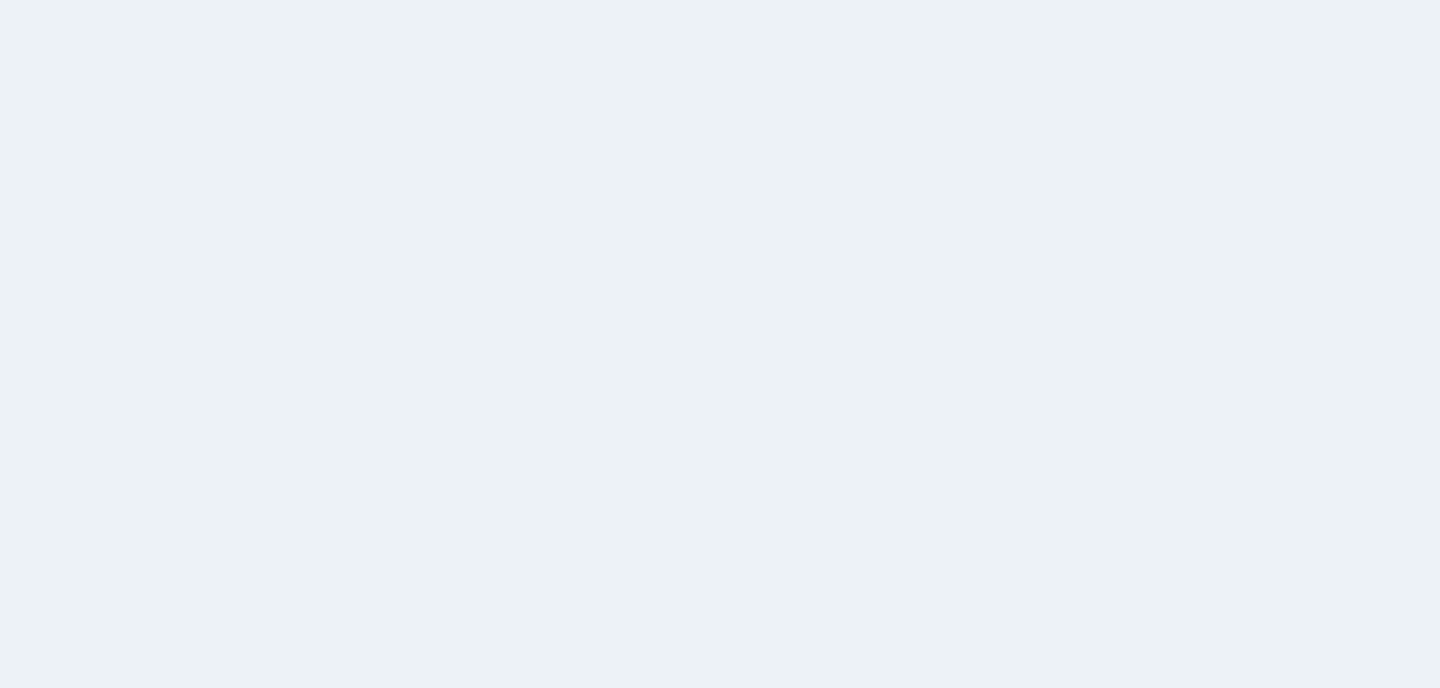 scroll, scrollTop: 0, scrollLeft: 0, axis: both 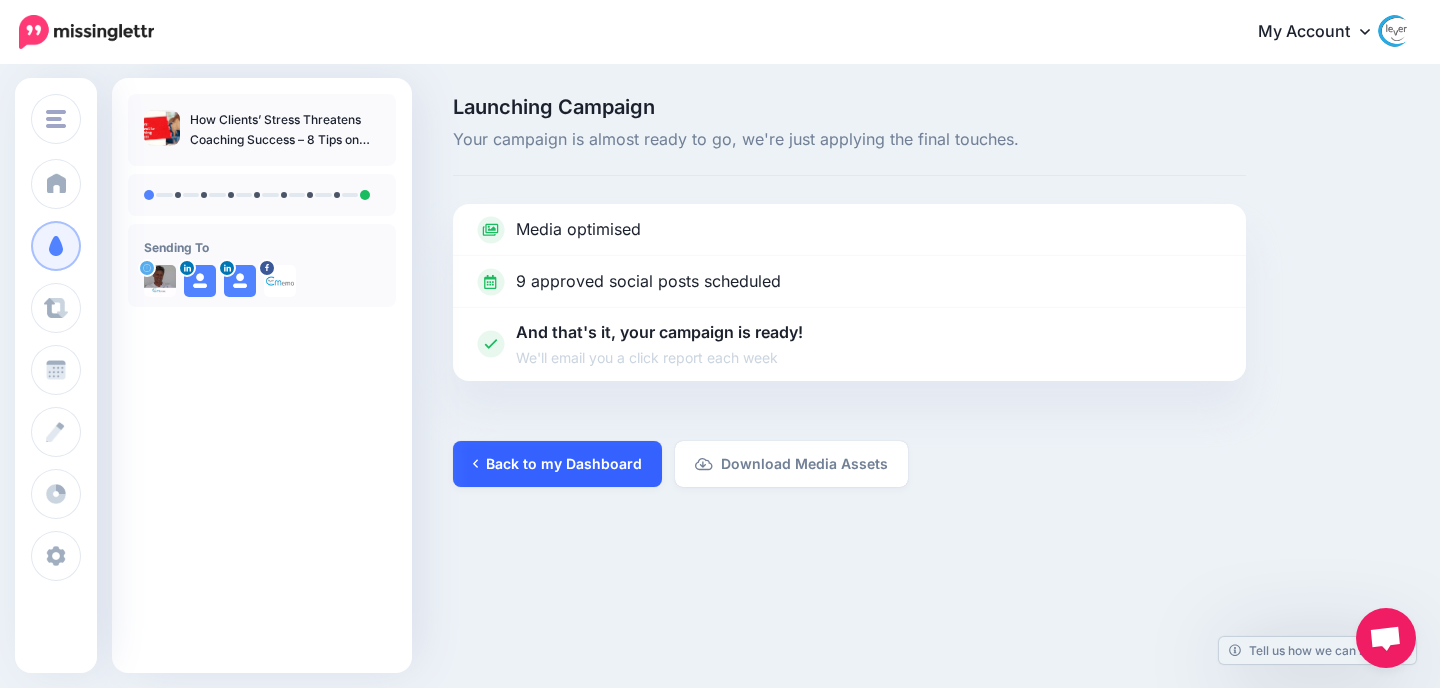 click on "Back to my Dashboard" at bounding box center [557, 464] 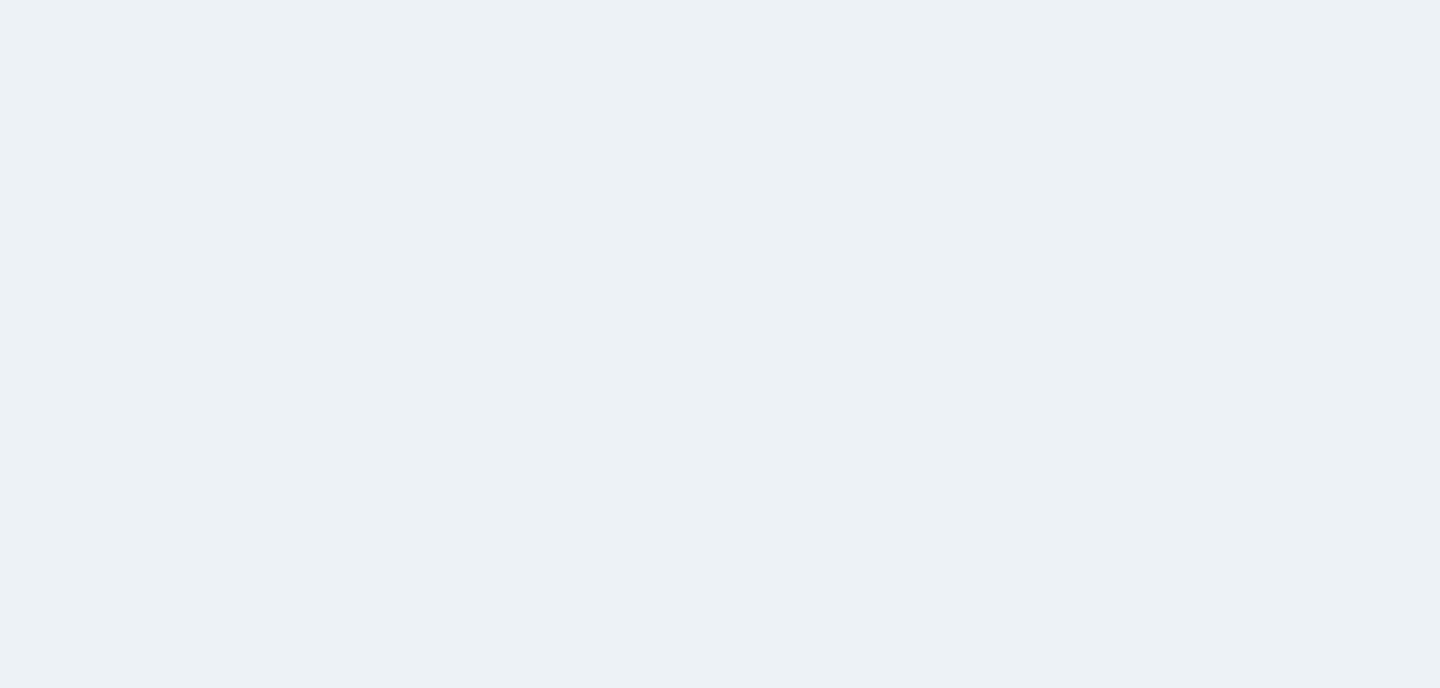 scroll, scrollTop: 0, scrollLeft: 0, axis: both 